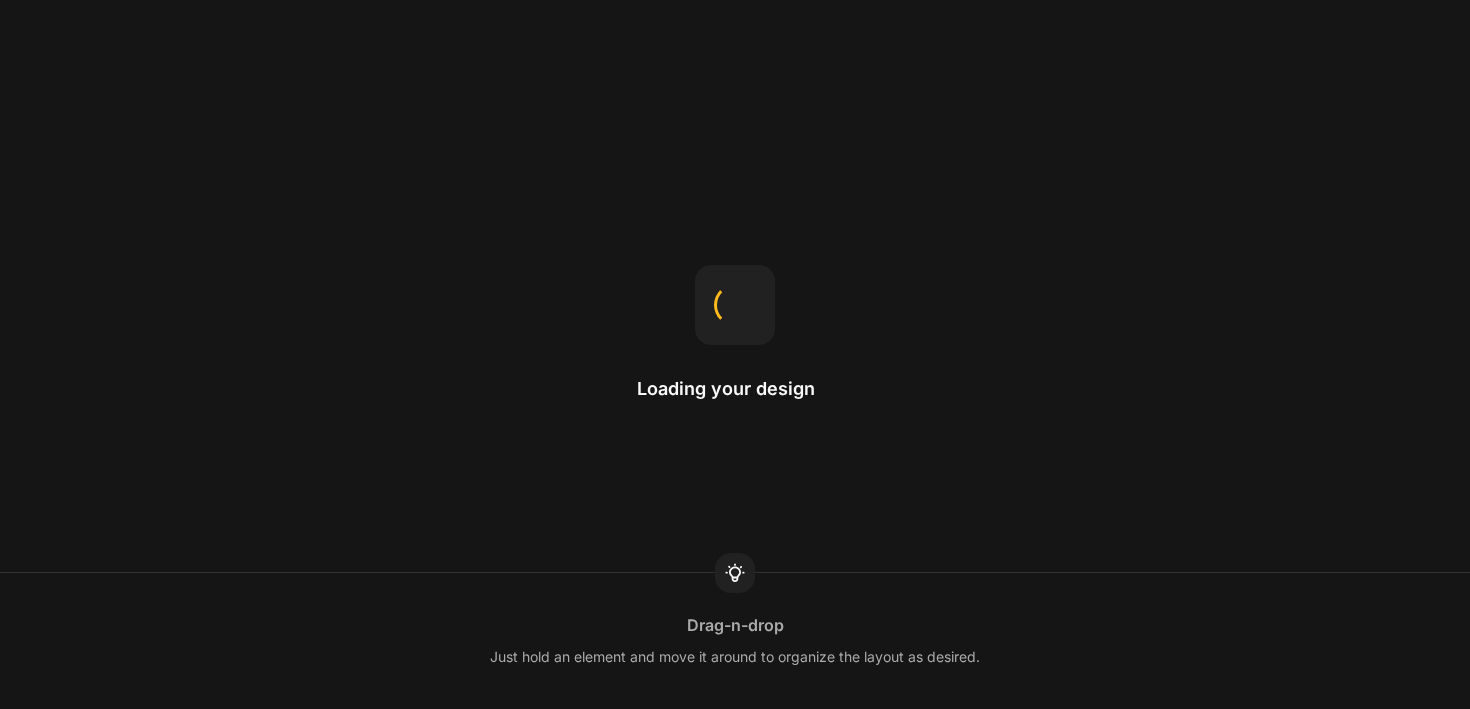 scroll, scrollTop: 0, scrollLeft: 0, axis: both 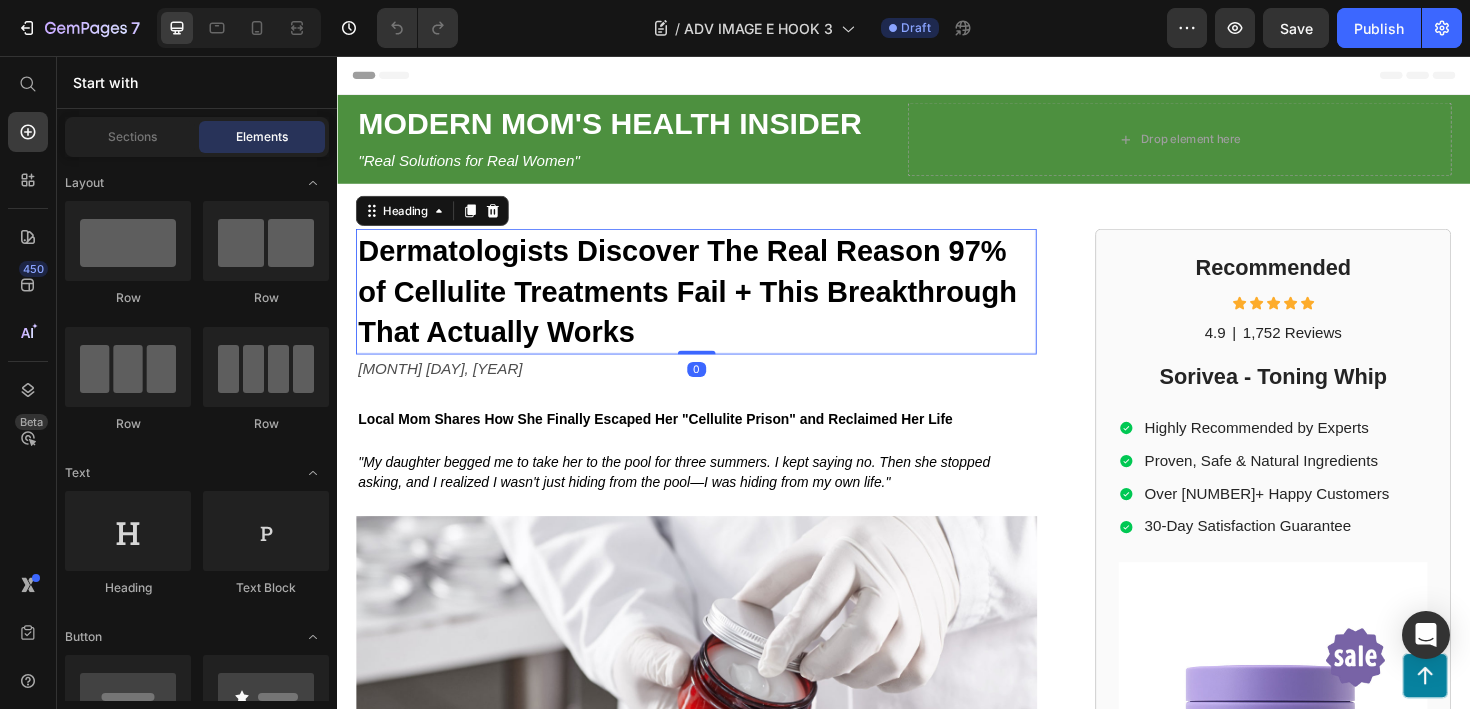 click on "Dermatologists Discover The Real Reason 97% of Cellulite Treatments Fail + This Breakthrough That Actually Works" at bounding box center [708, 305] 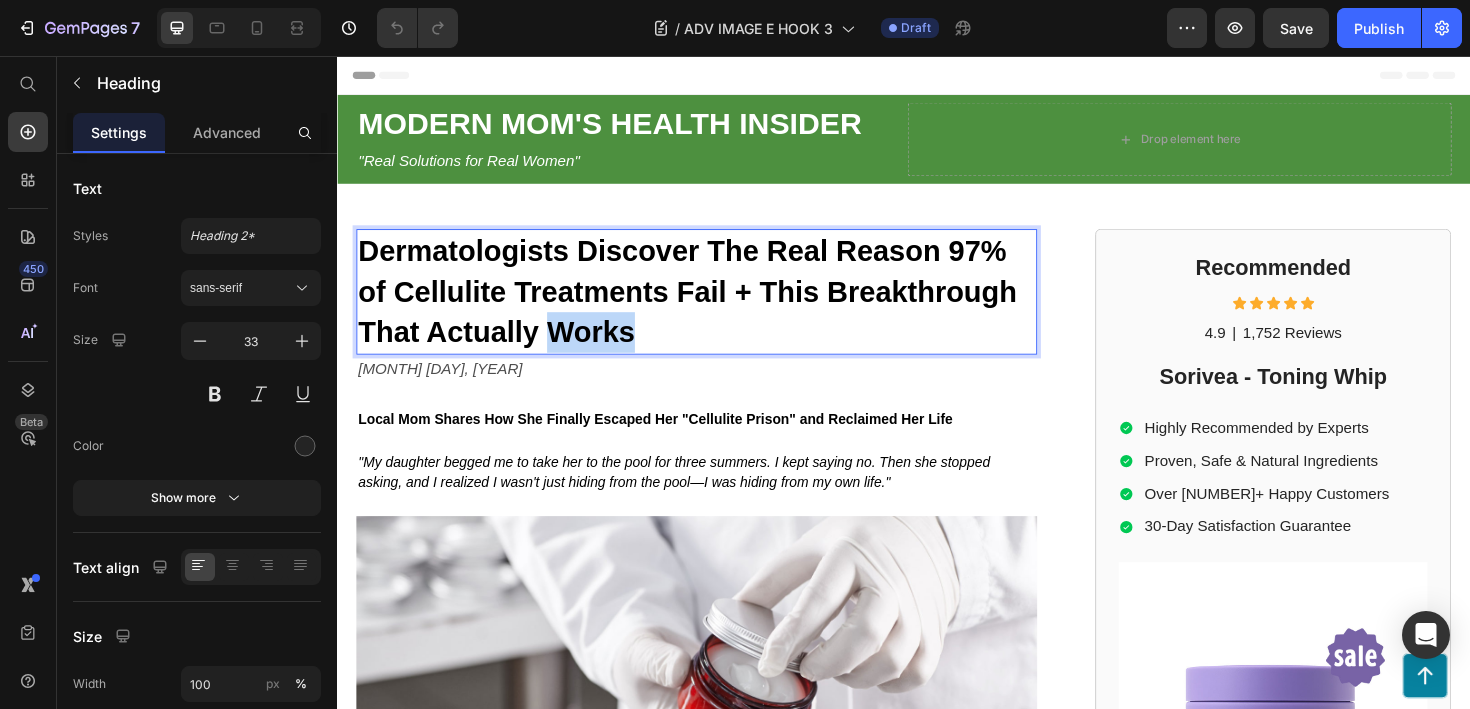 click on "Dermatologists Discover The Real Reason 97% of Cellulite Treatments Fail + This Breakthrough That Actually Works" at bounding box center (708, 305) 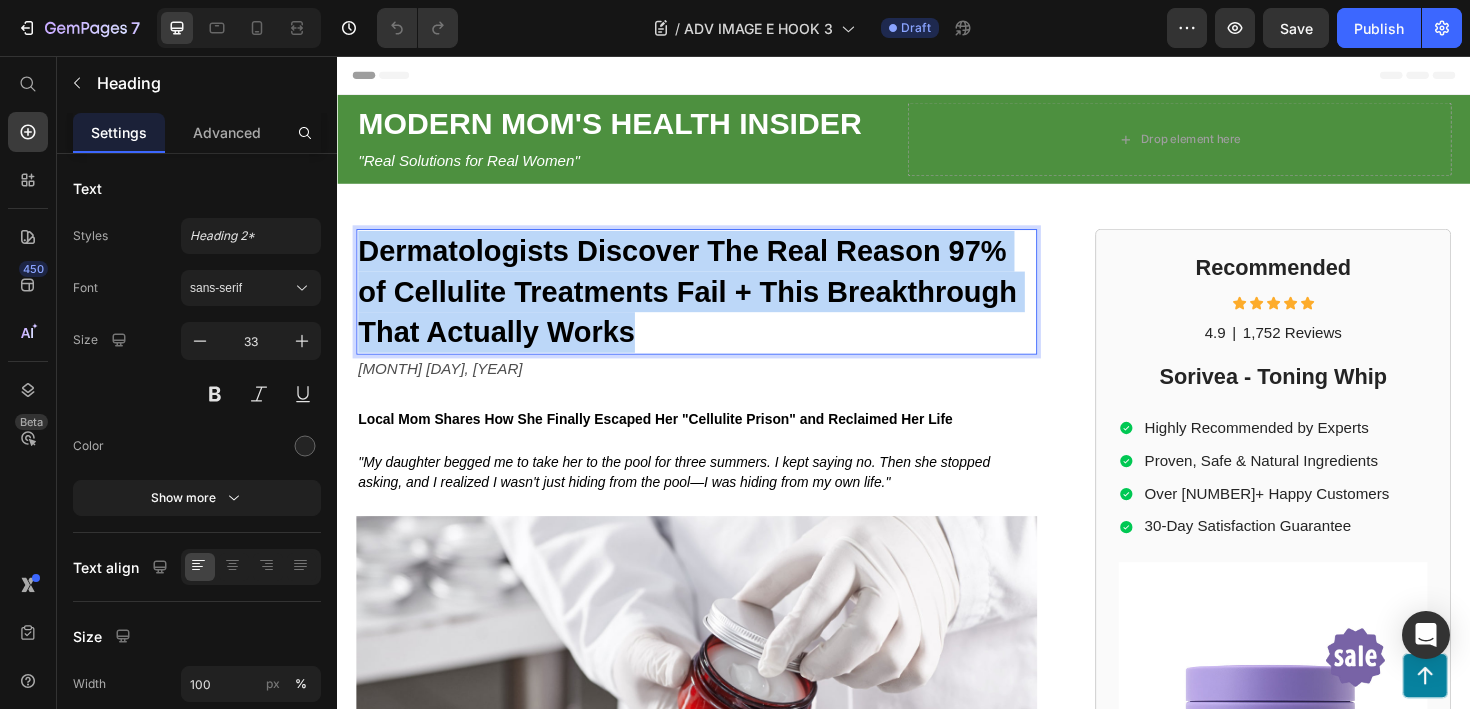 click on "Dermatologists Discover The Real Reason 97% of Cellulite Treatments Fail + This Breakthrough That Actually Works" at bounding box center (708, 305) 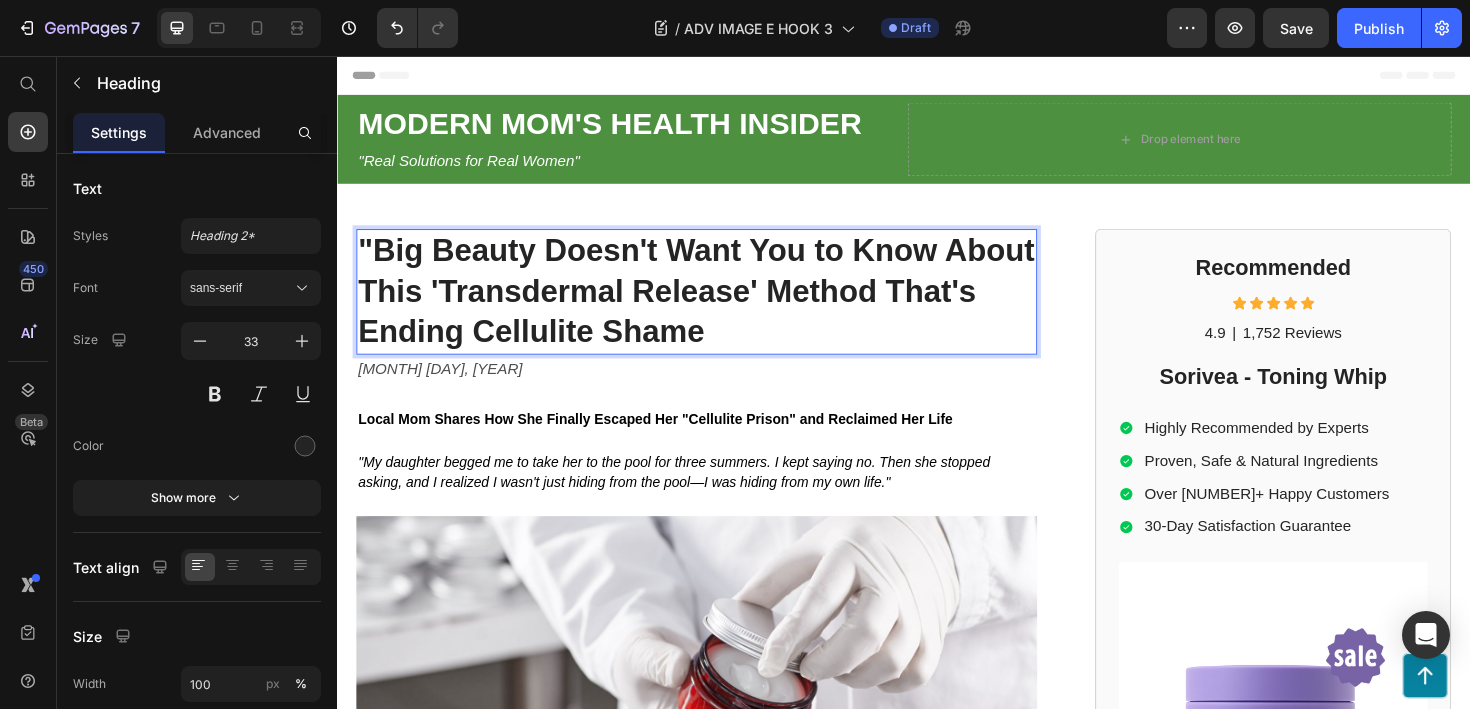 click on ""Big Beauty Doesn't Want You to Know About This 'Transdermal Release' Method That's Ending Cellulite Shame" at bounding box center [717, 304] 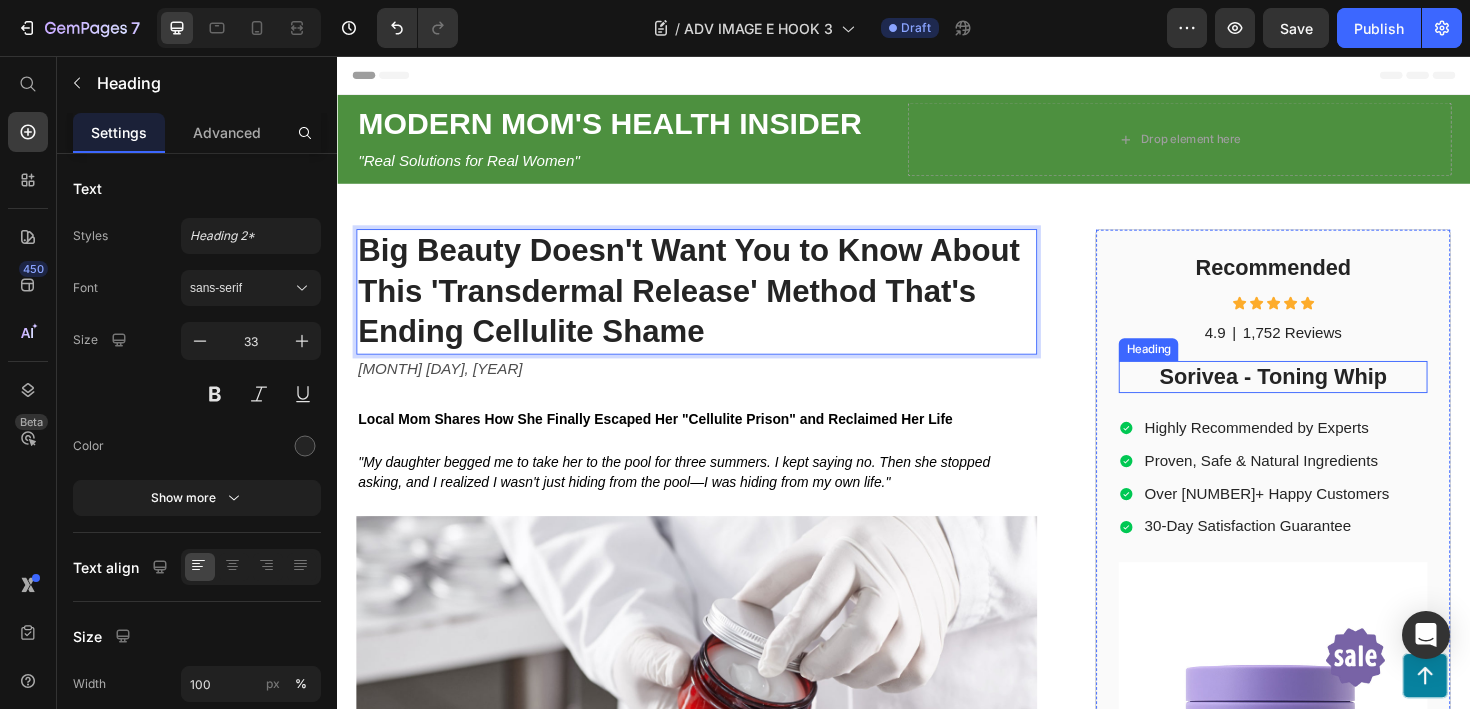 click on "Big Beauty Doesn't Want You to Know About This 'Transdermal Release' Method That's Ending Cellulite Shame Heading 0 June 14, 2025 Text Block Row Local Mom Shares How She Finally Escaped Her "Cellulite Prison" and Reclaimed Her Life Text Block "My daughter begged me to take her to the pool for three summers. I kept saying no. Then she stopped asking, and I realized I wasn't just hiding from the pool—I was hiding from my own life." Text Block Image My daughter stopped asking. If you've ever avoided pools, beaches, or summer activities because of cellulite... If you've made excuses about being "too busy" when the real reason was shame... If you've watched life pass by from behind closed doors while everyone else enjoyed the sunshine... Then what I'm about to share could change everything. There's a hidden epidemic affecting millions of women over 35 . It's not just about how cellulite looks—it's about how it steals your life one avoided activity at a time. I'm talking about something experts call ." at bounding box center (937, 3911) 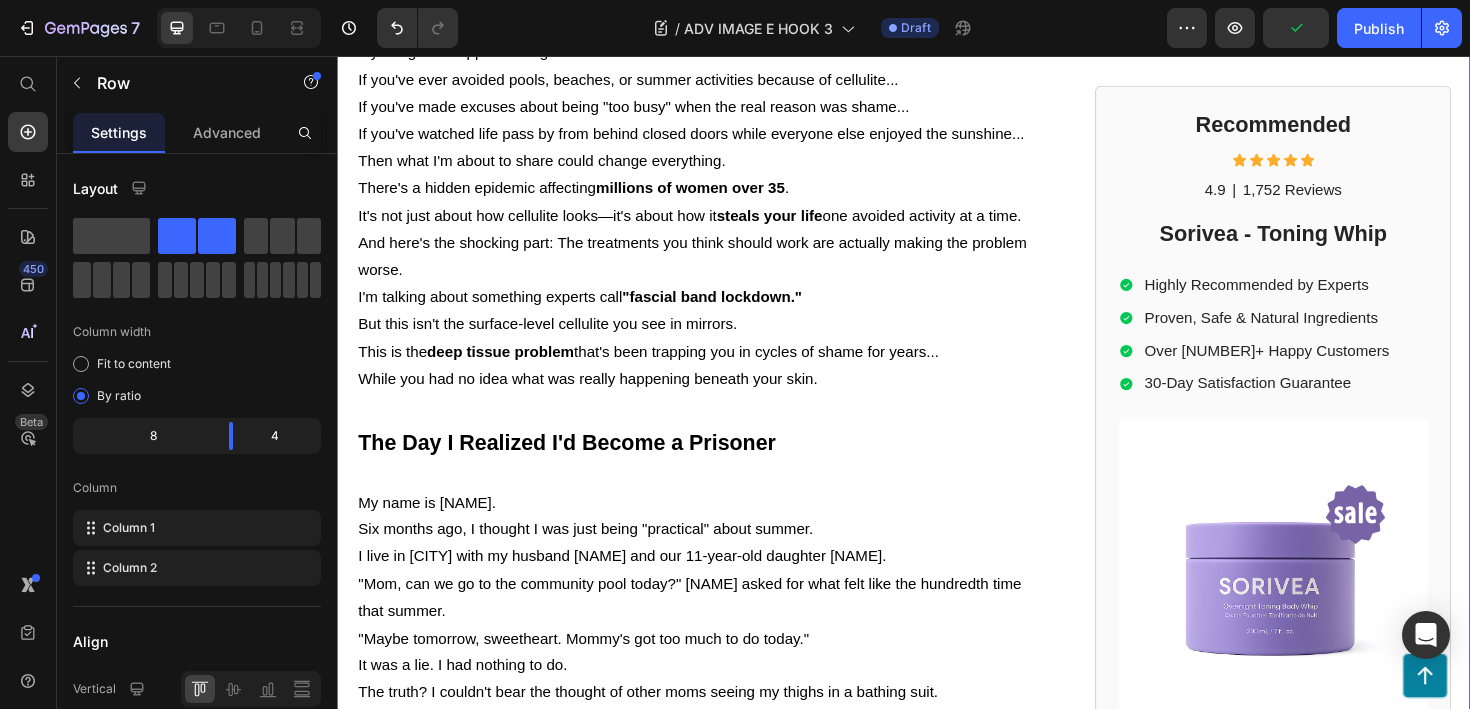 scroll, scrollTop: 0, scrollLeft: 0, axis: both 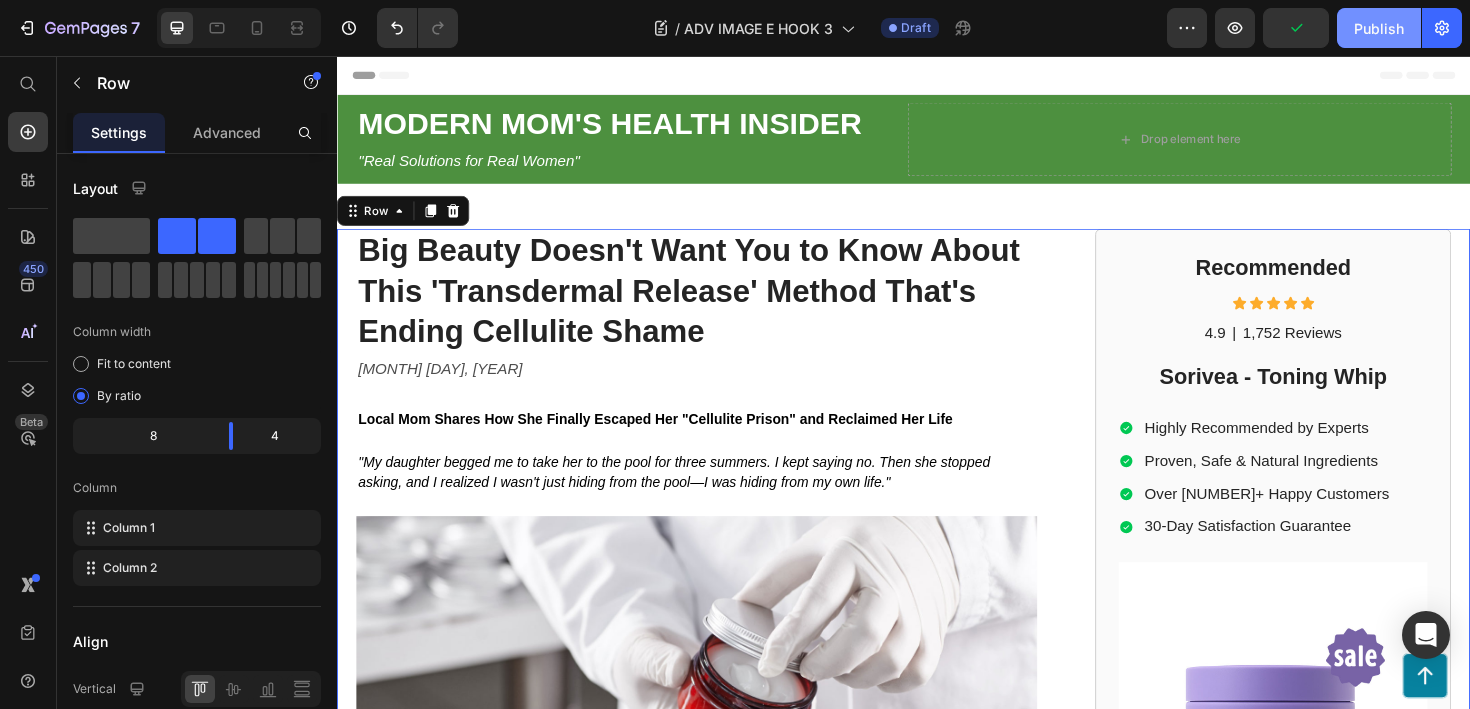click on "Publish" at bounding box center [1379, 28] 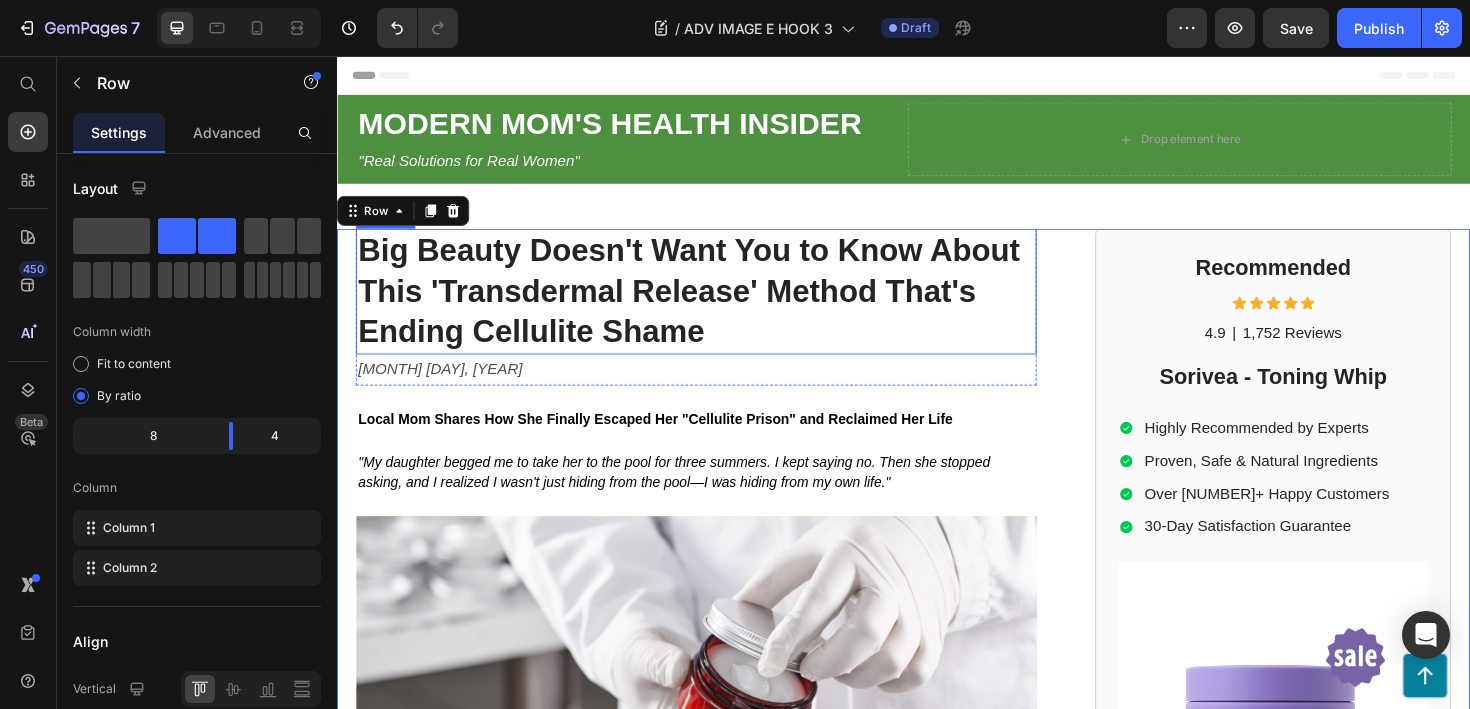 click on "Big Beauty Doesn't Want You to Know About This 'Transdermal Release' Method That's Ending Cellulite Shame" at bounding box center (709, 304) 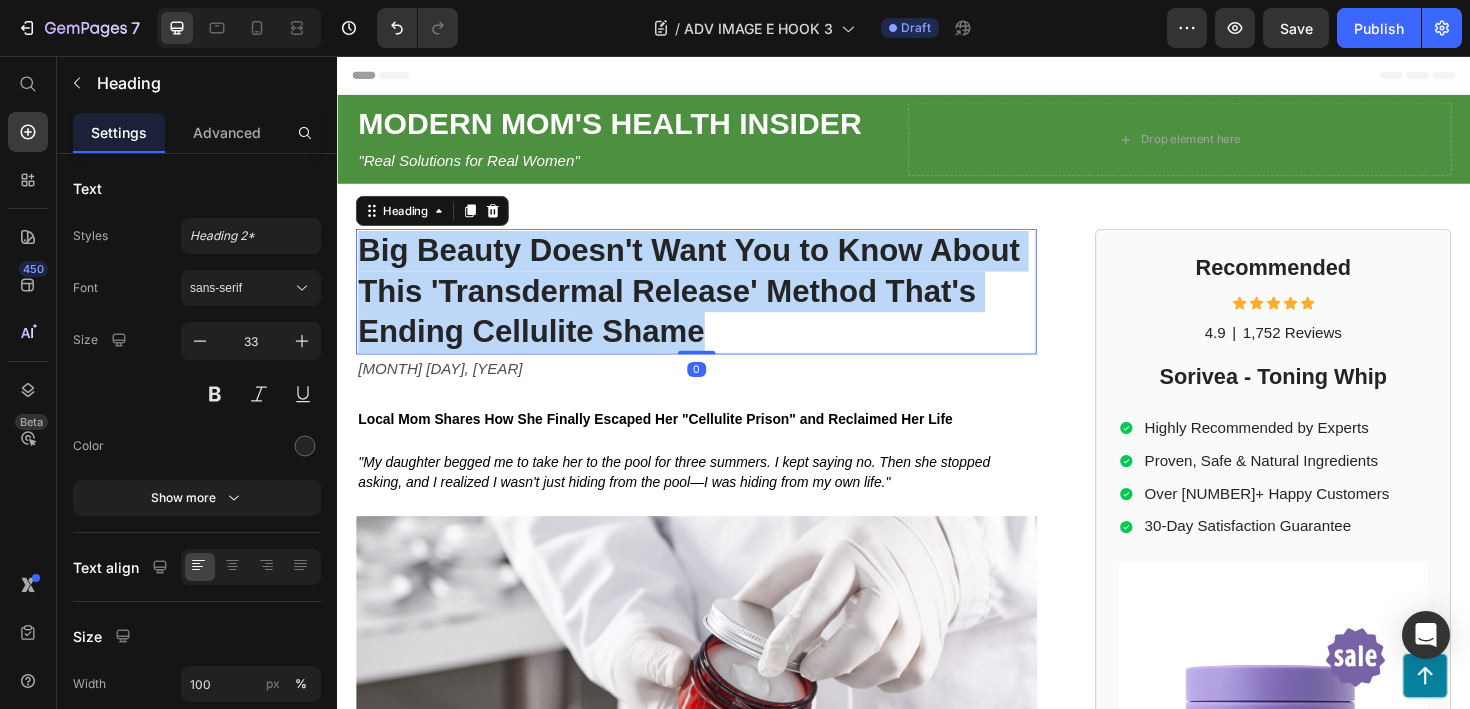 click on "Big Beauty Doesn't Want You to Know About This 'Transdermal Release' Method That's Ending Cellulite Shame" at bounding box center [709, 304] 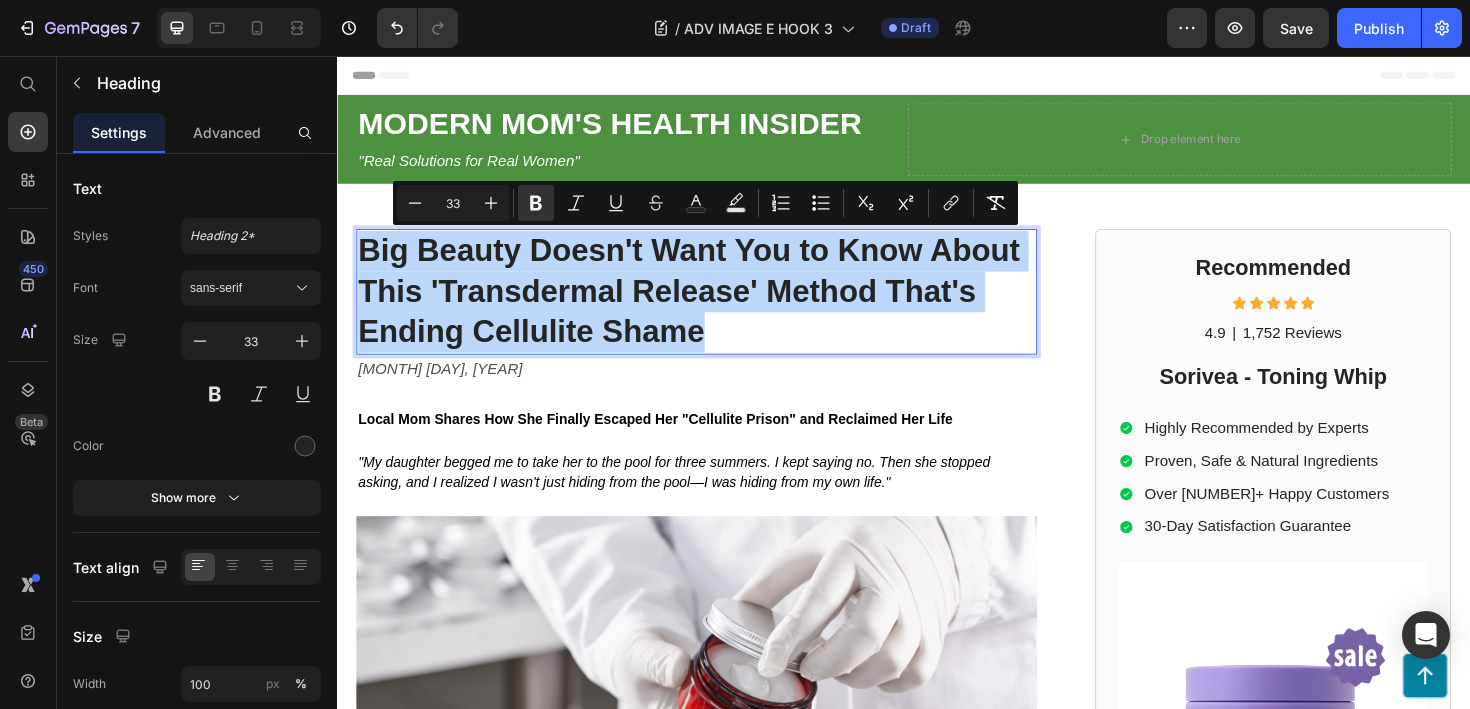 copy on "Big Beauty Doesn't Want You to Know About This 'Transdermal Release' Method That's Ending Cellulite Shame" 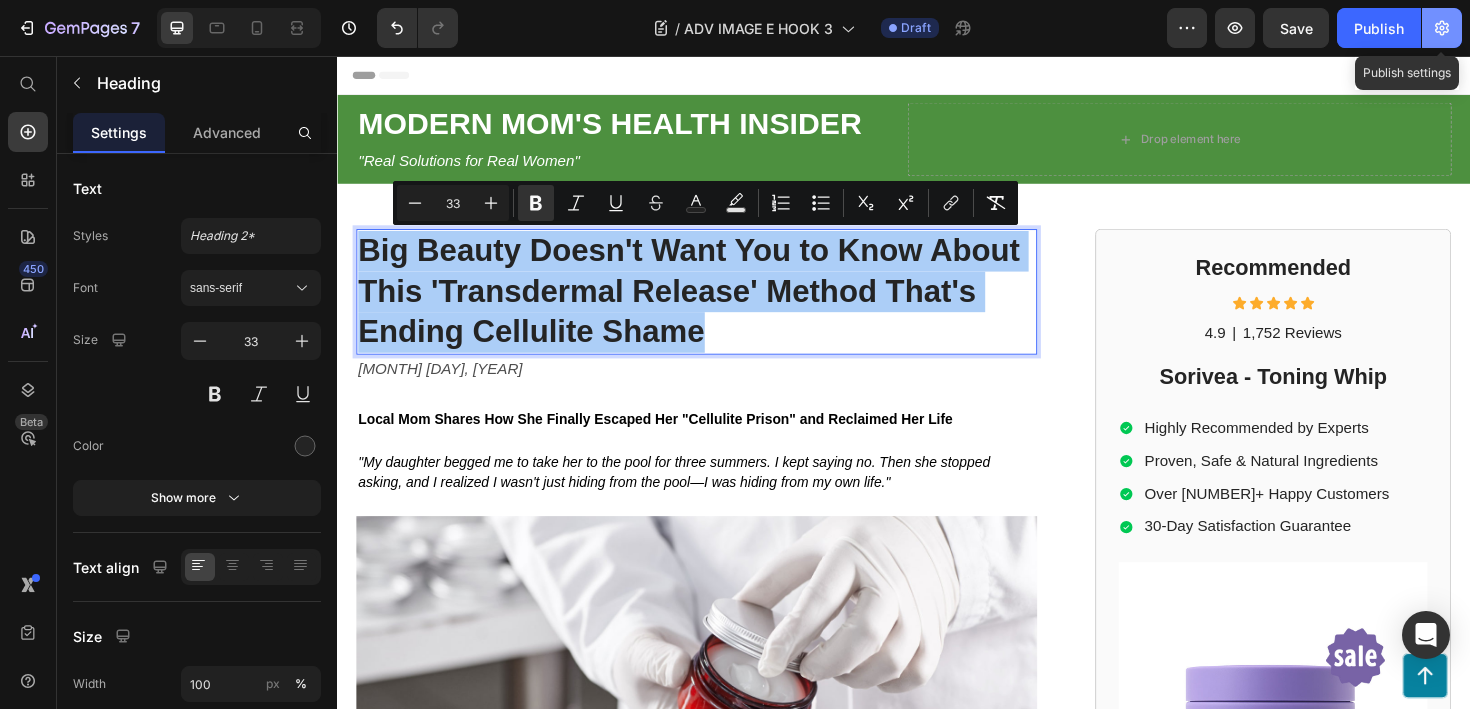 click 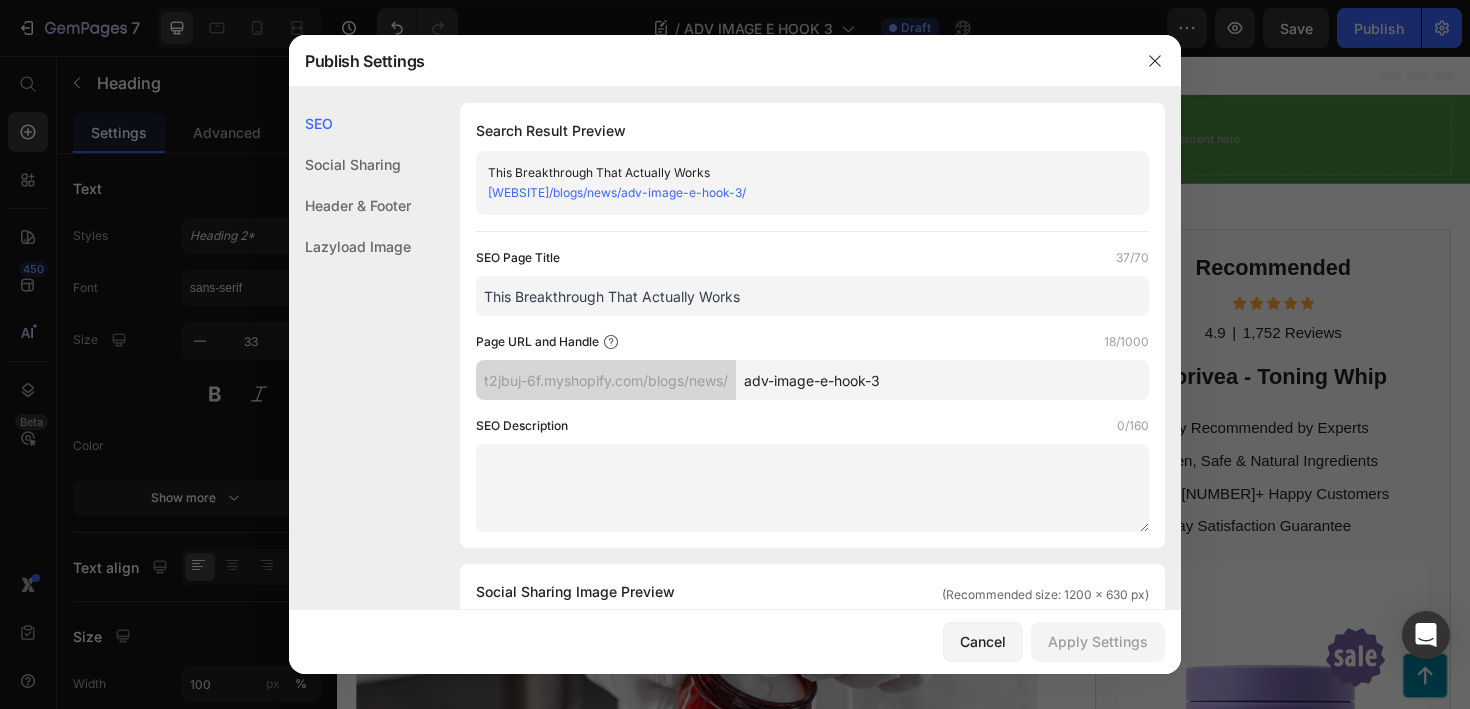 click on "adv-image-e-hook-3" at bounding box center (942, 380) 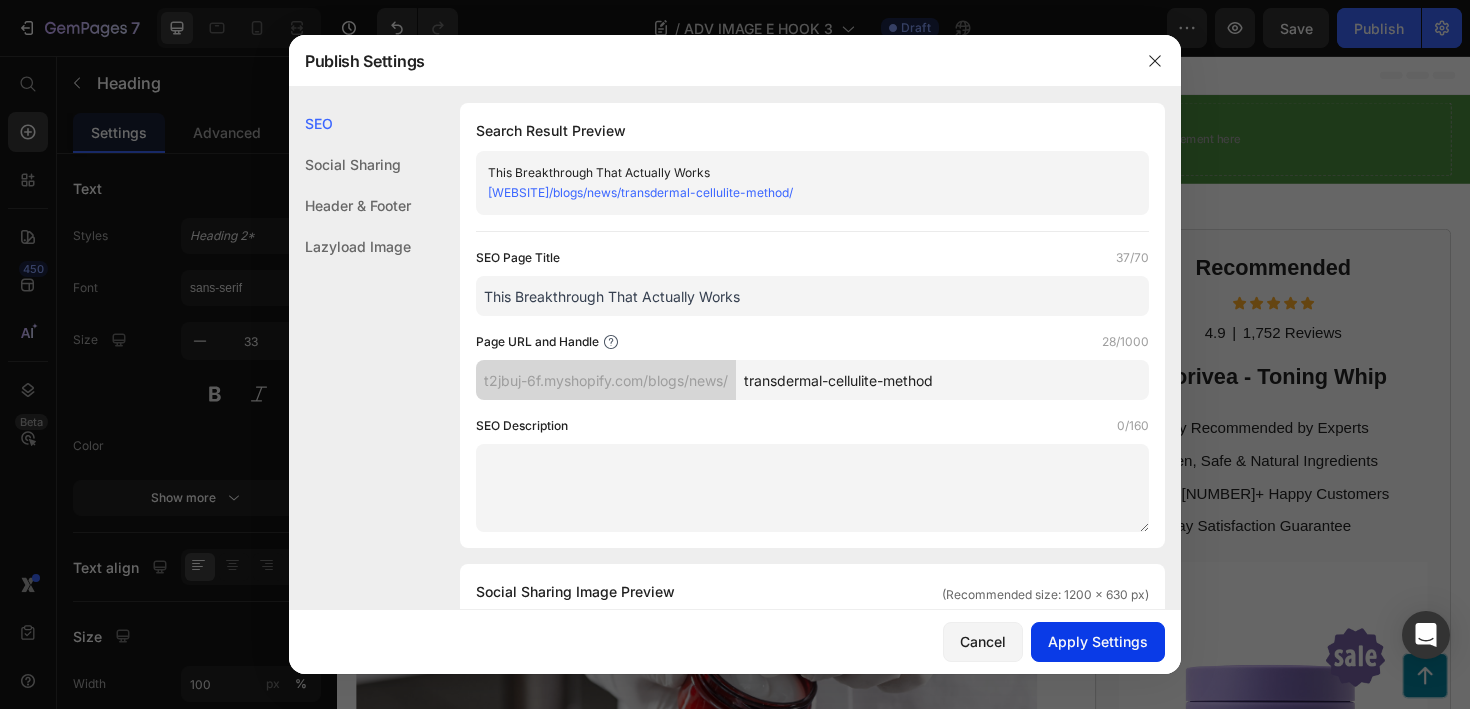 type on "transdermal-cellulite-method" 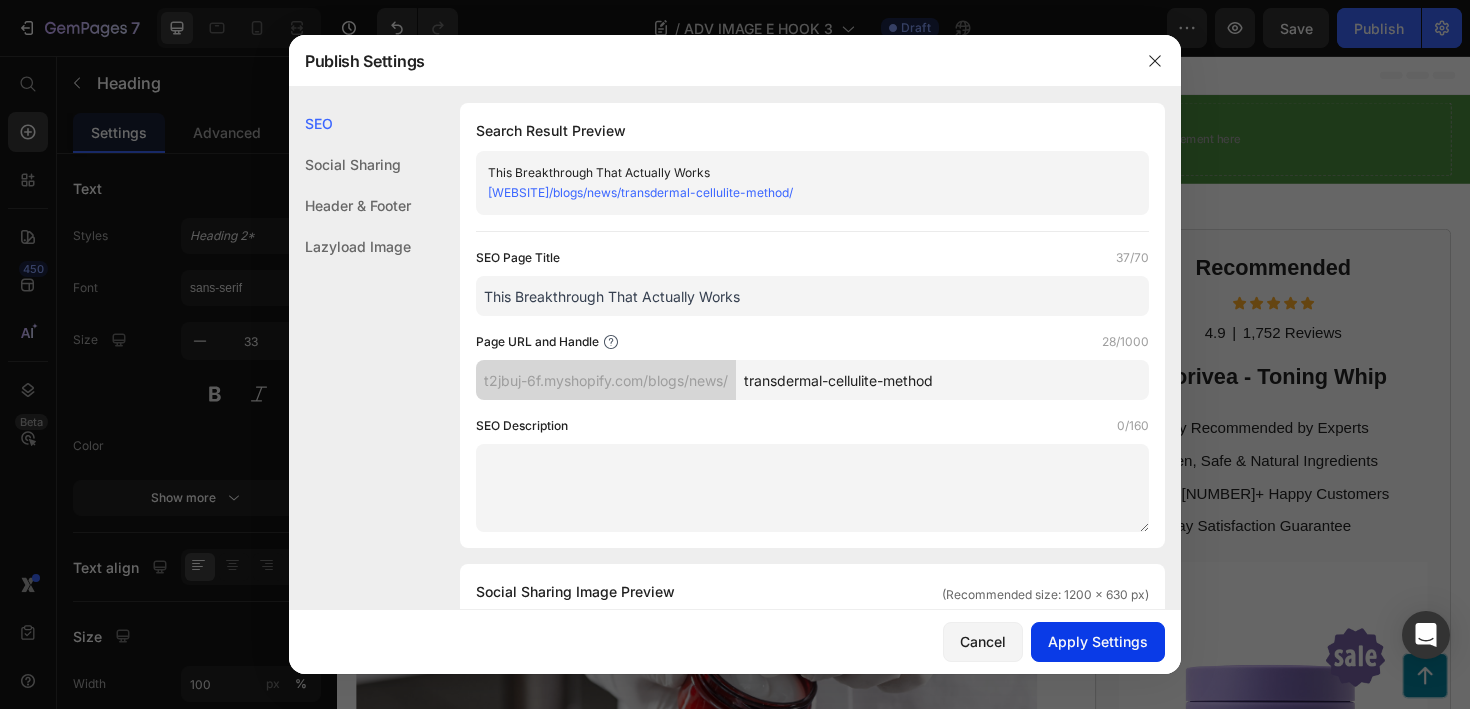 click on "Apply Settings" 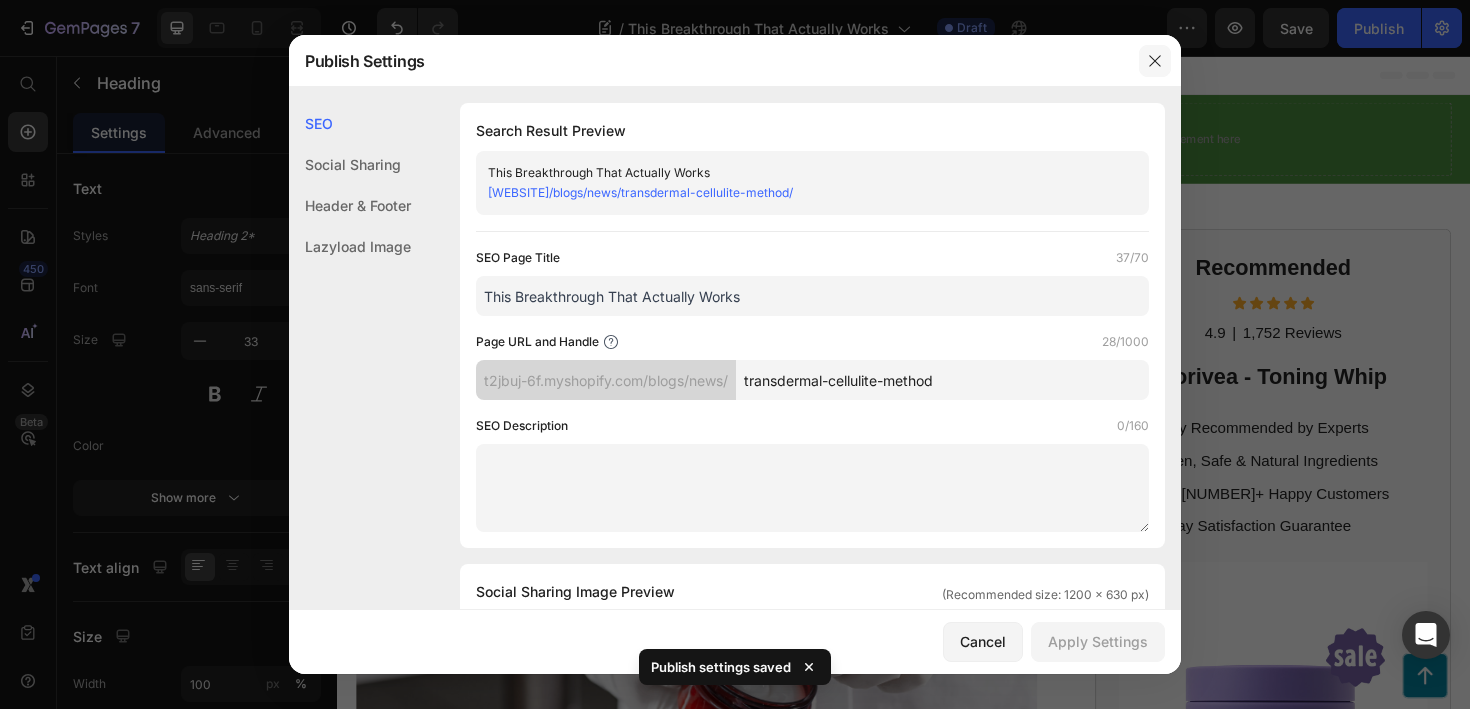 click at bounding box center (1155, 61) 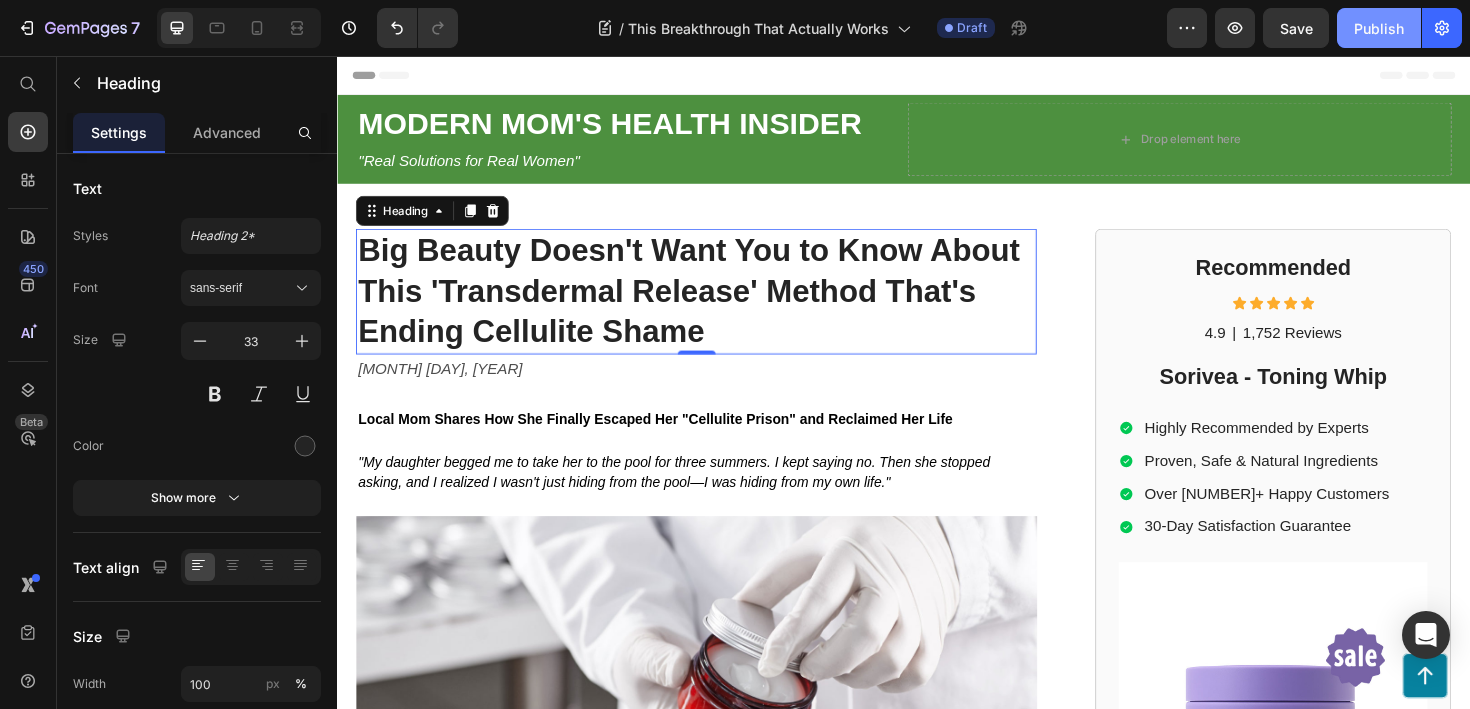 click on "Publish" at bounding box center [1379, 28] 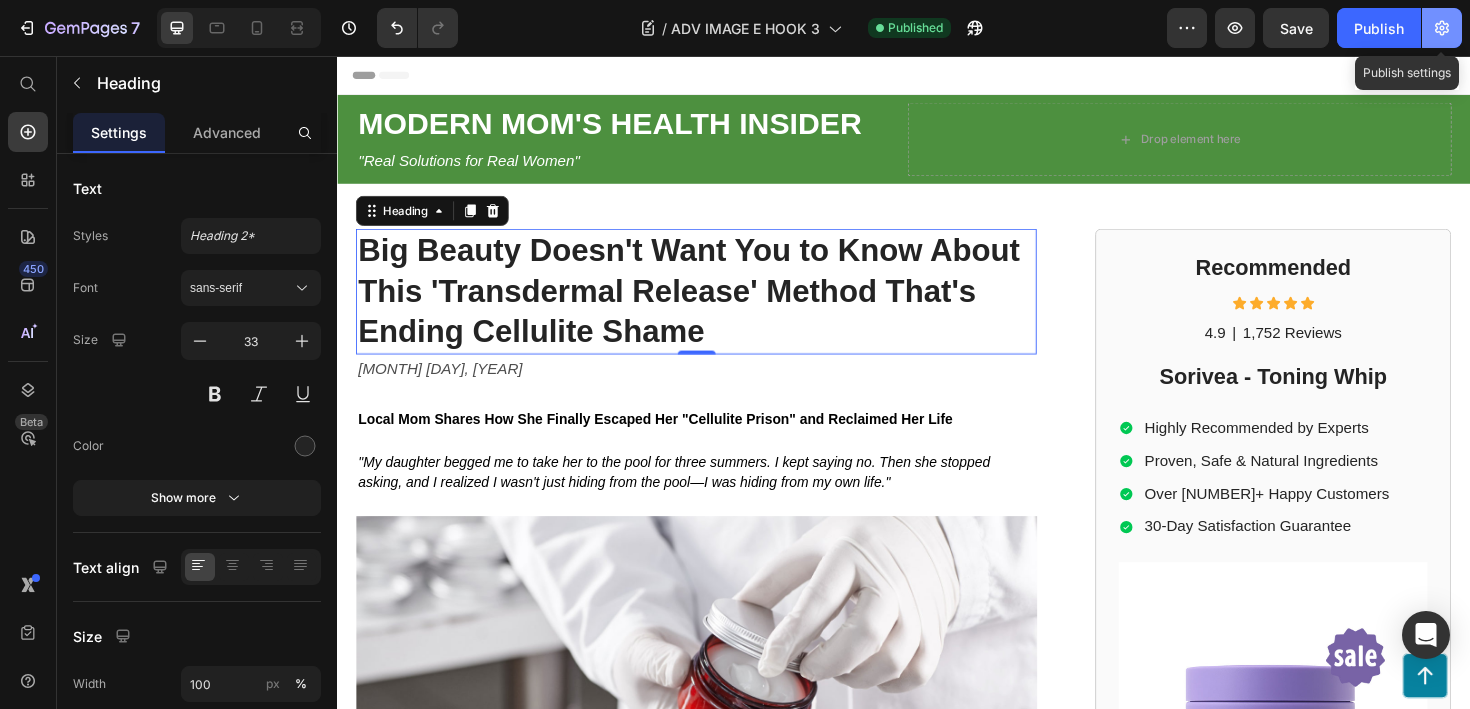 click 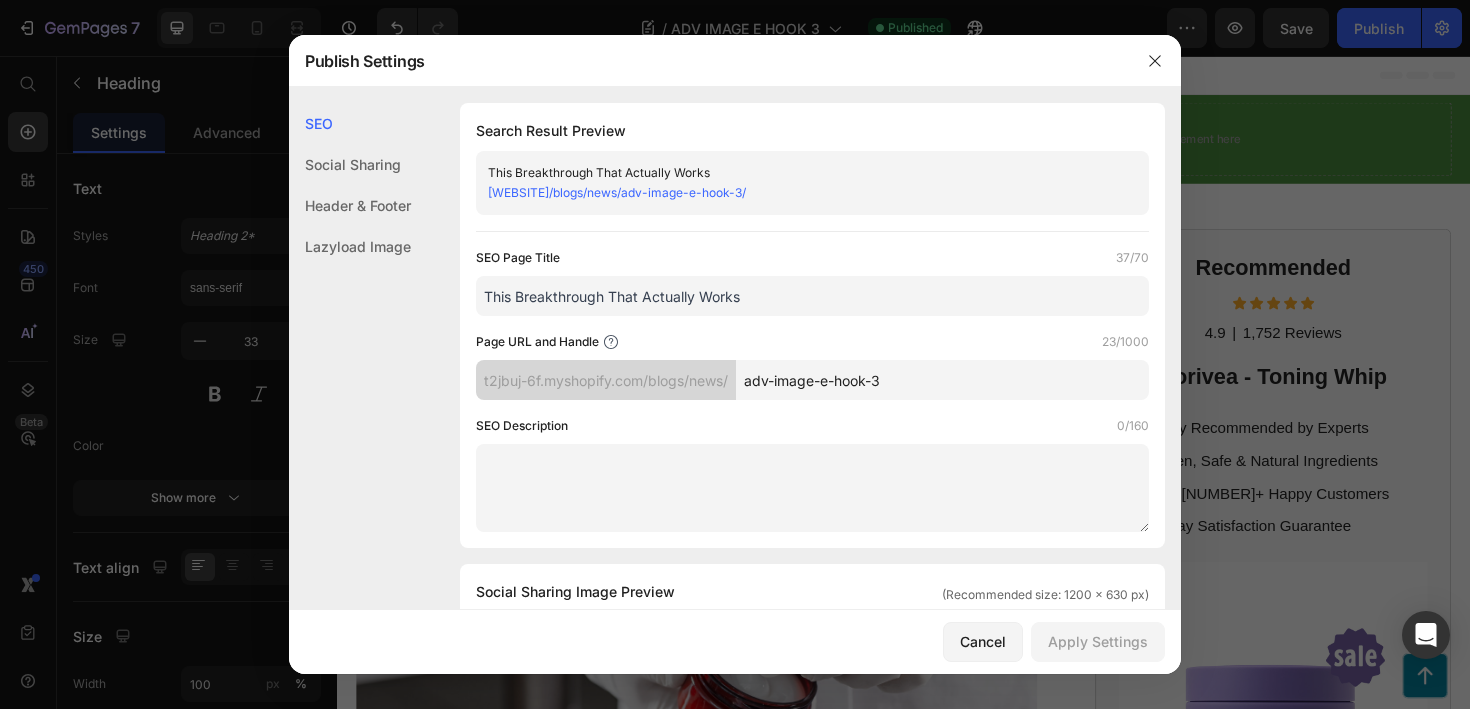 click on "adv-image-e-hook-3" at bounding box center (942, 380) 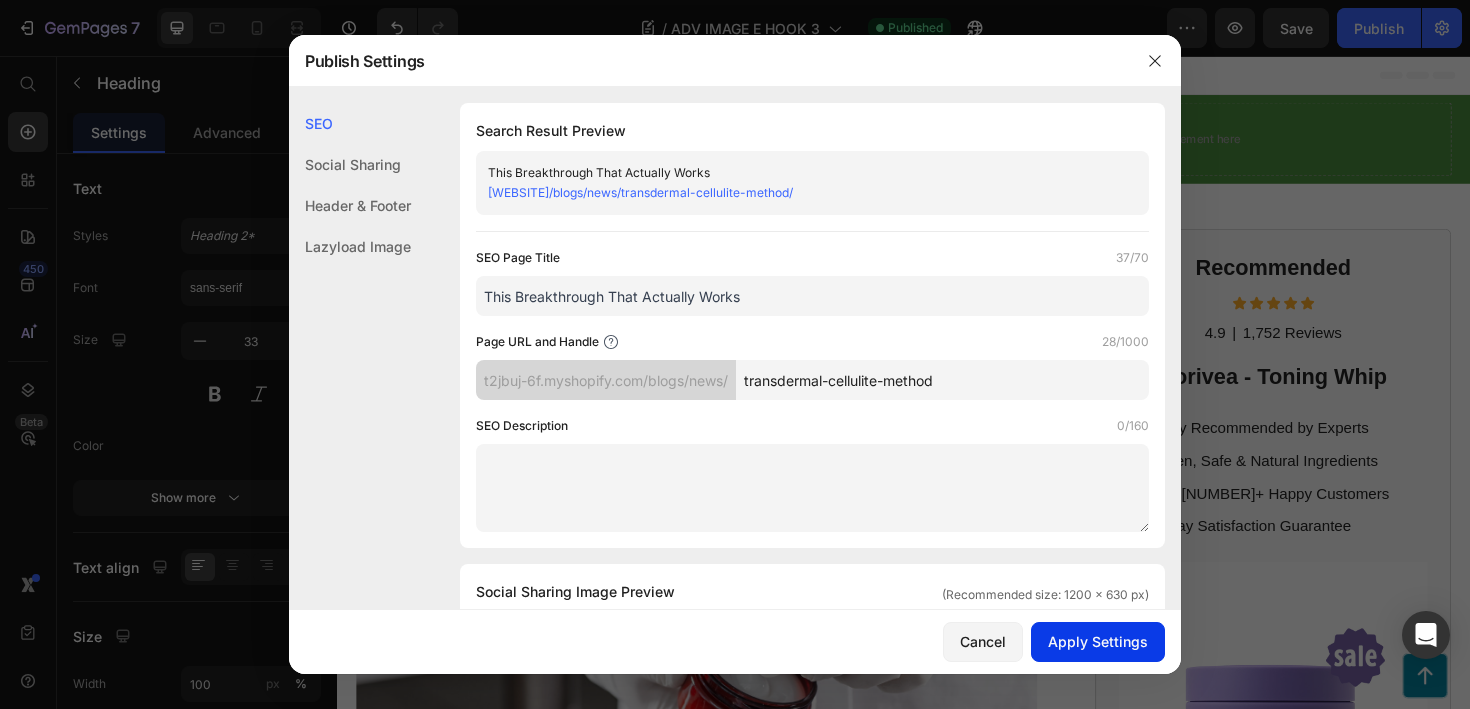 type on "transdermal-cellulite-method" 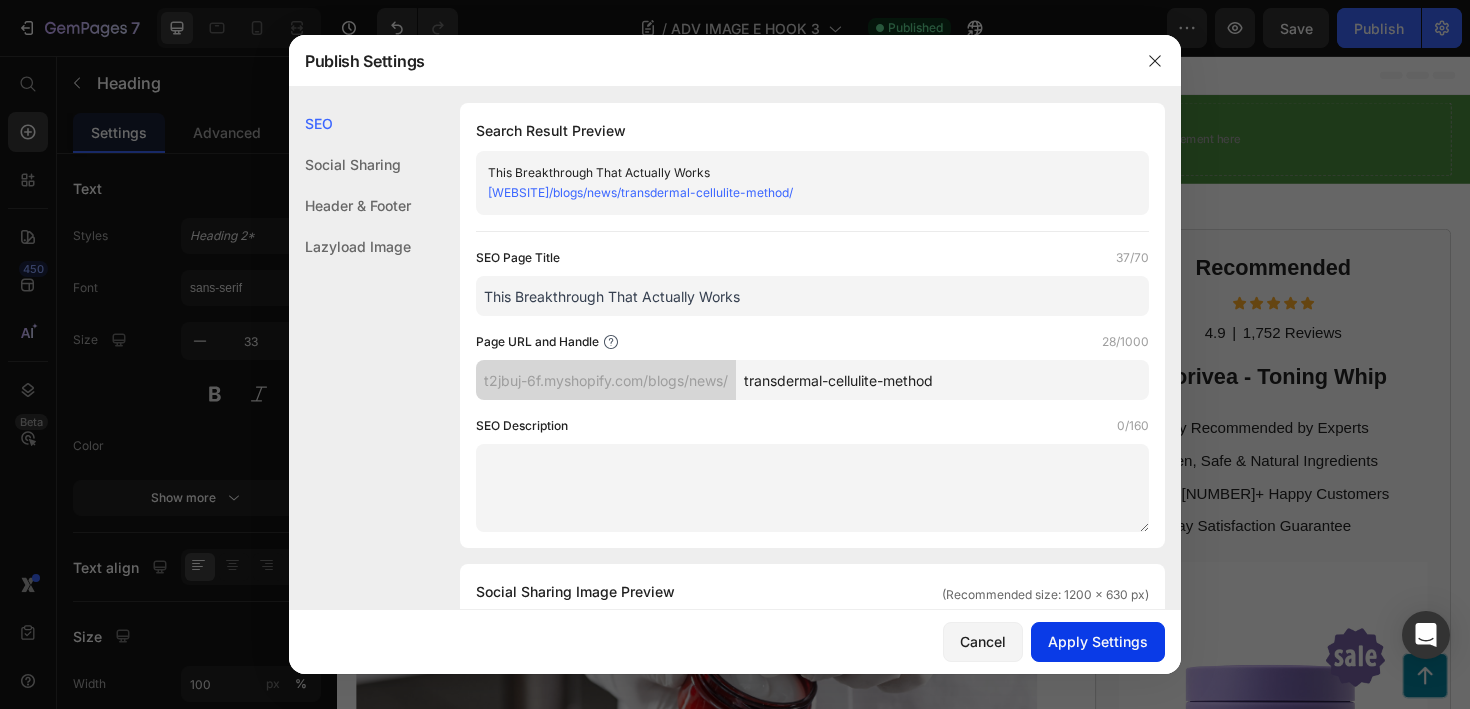 click on "Apply Settings" at bounding box center (1098, 641) 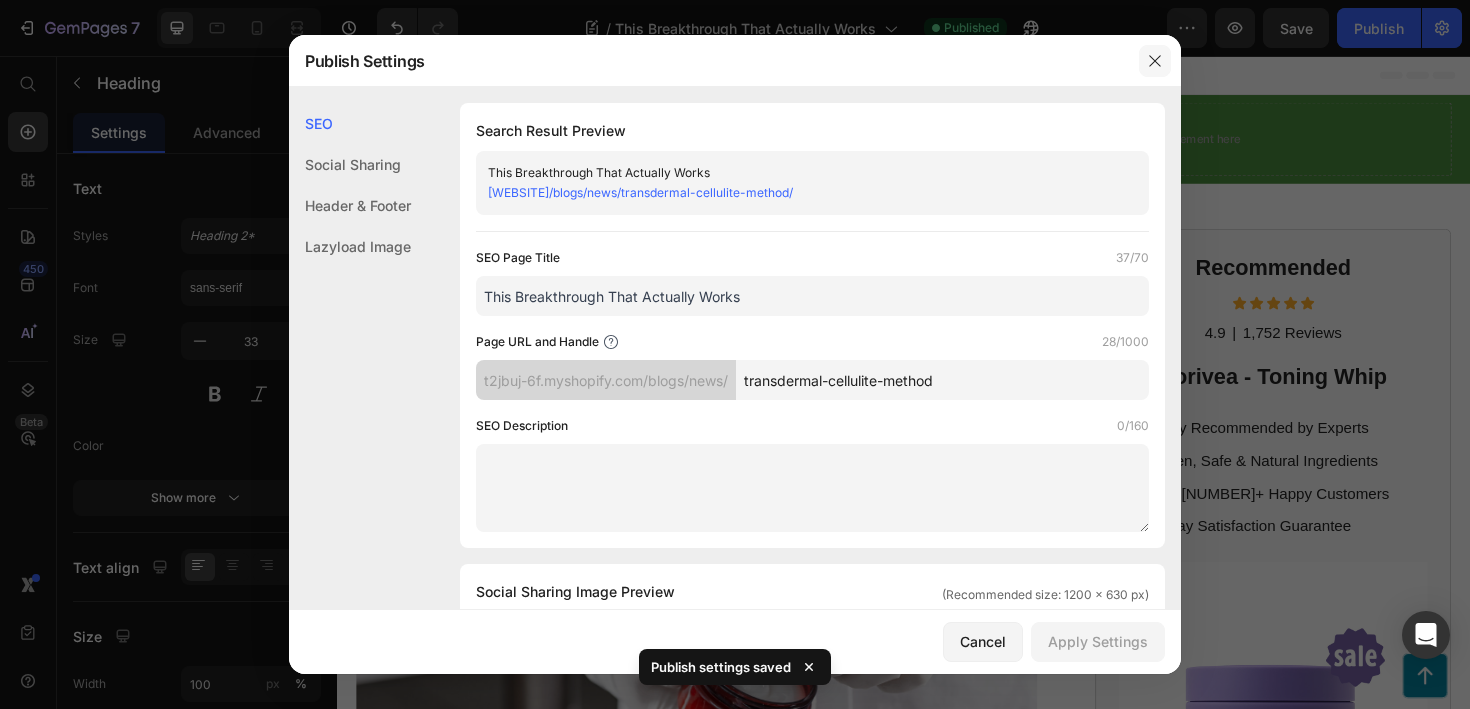 click at bounding box center (1155, 61) 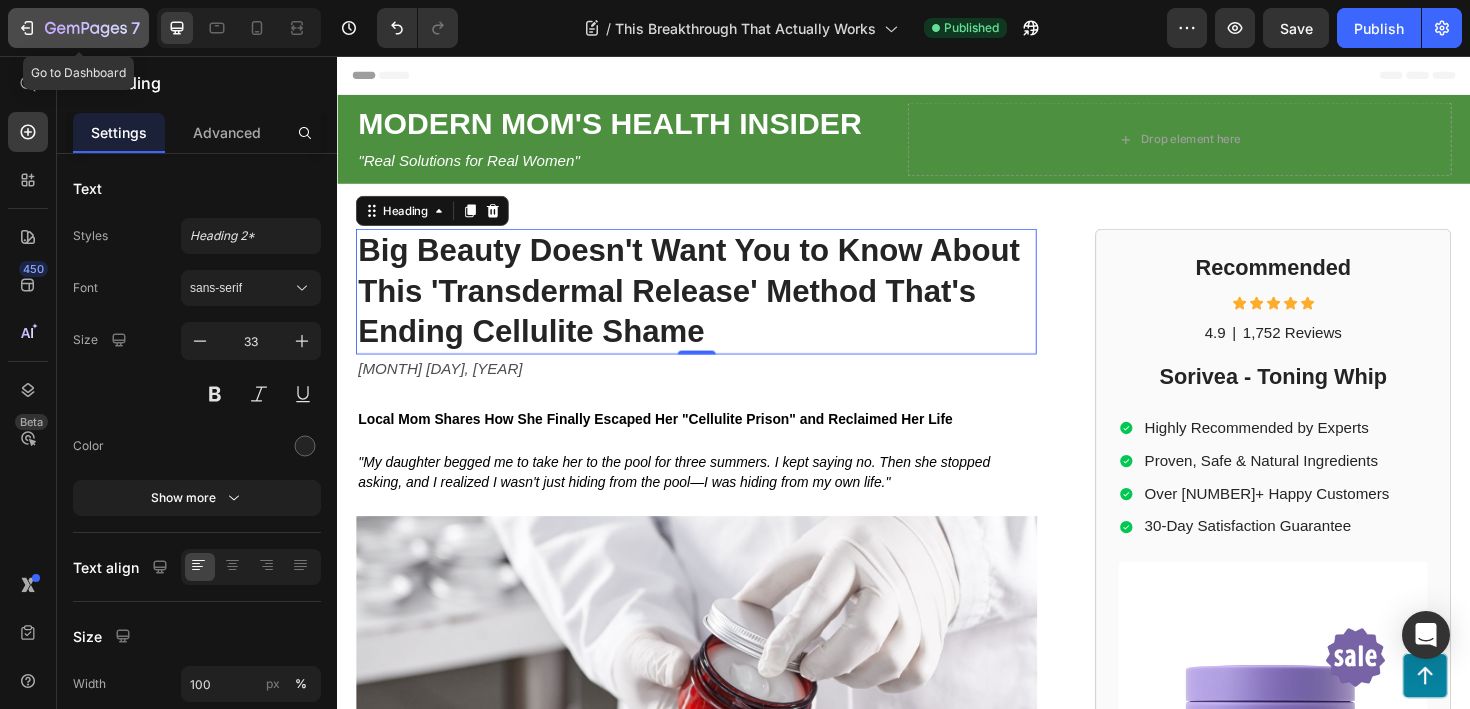 click 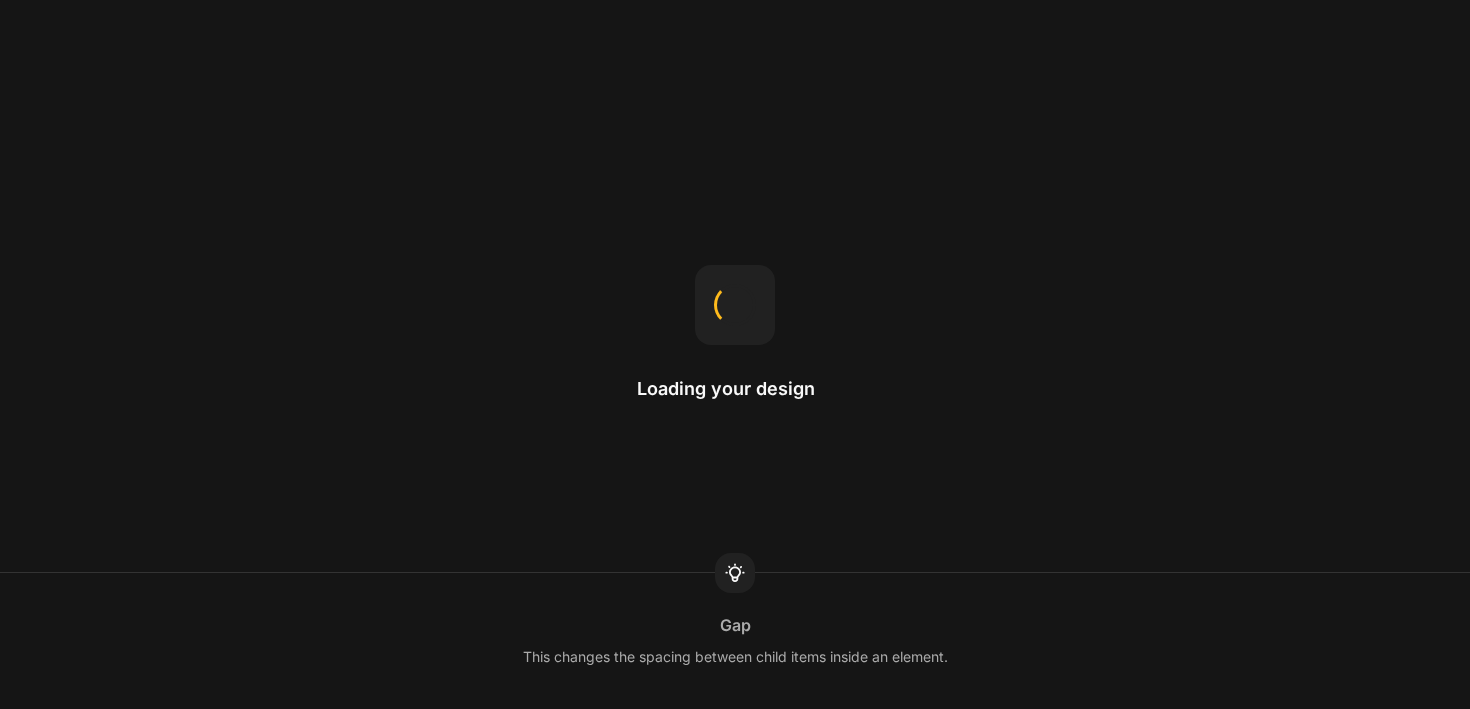 scroll, scrollTop: 0, scrollLeft: 0, axis: both 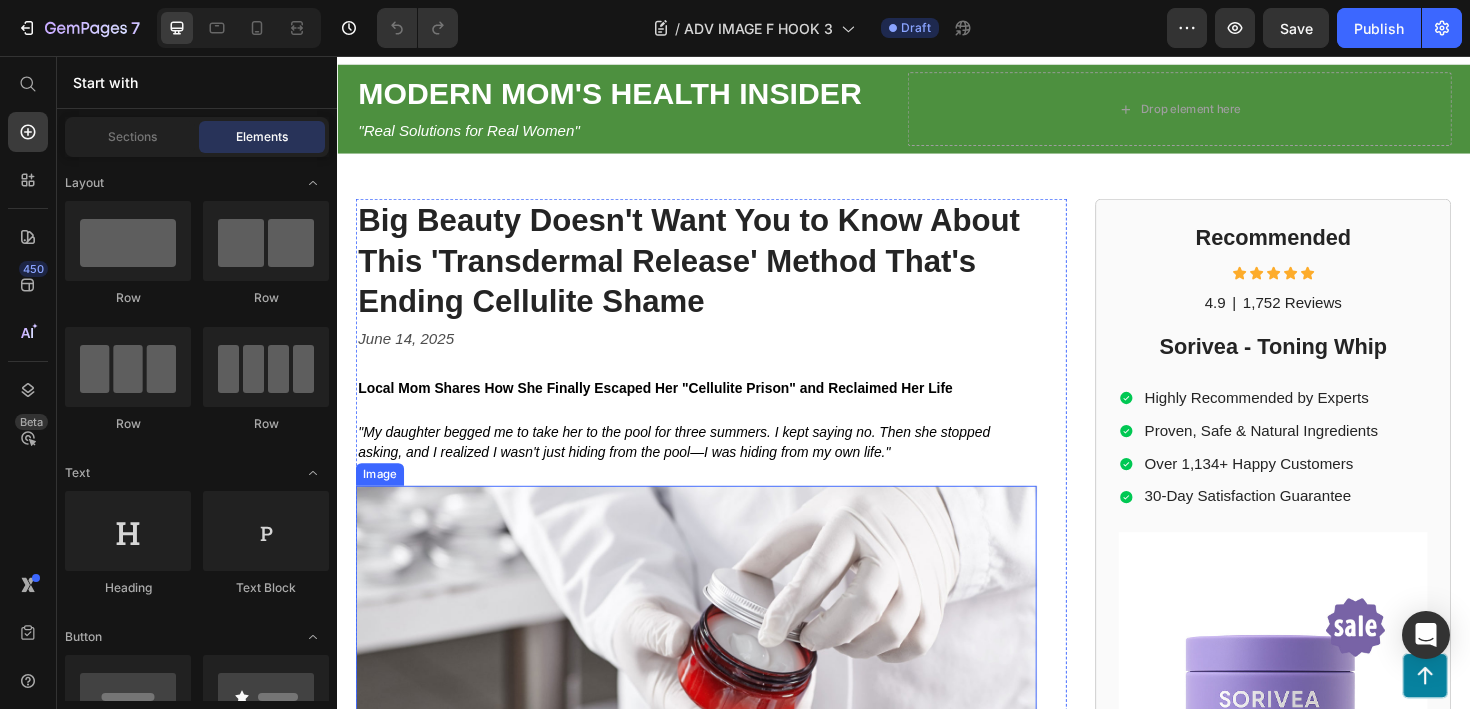 click at bounding box center (717, 751) 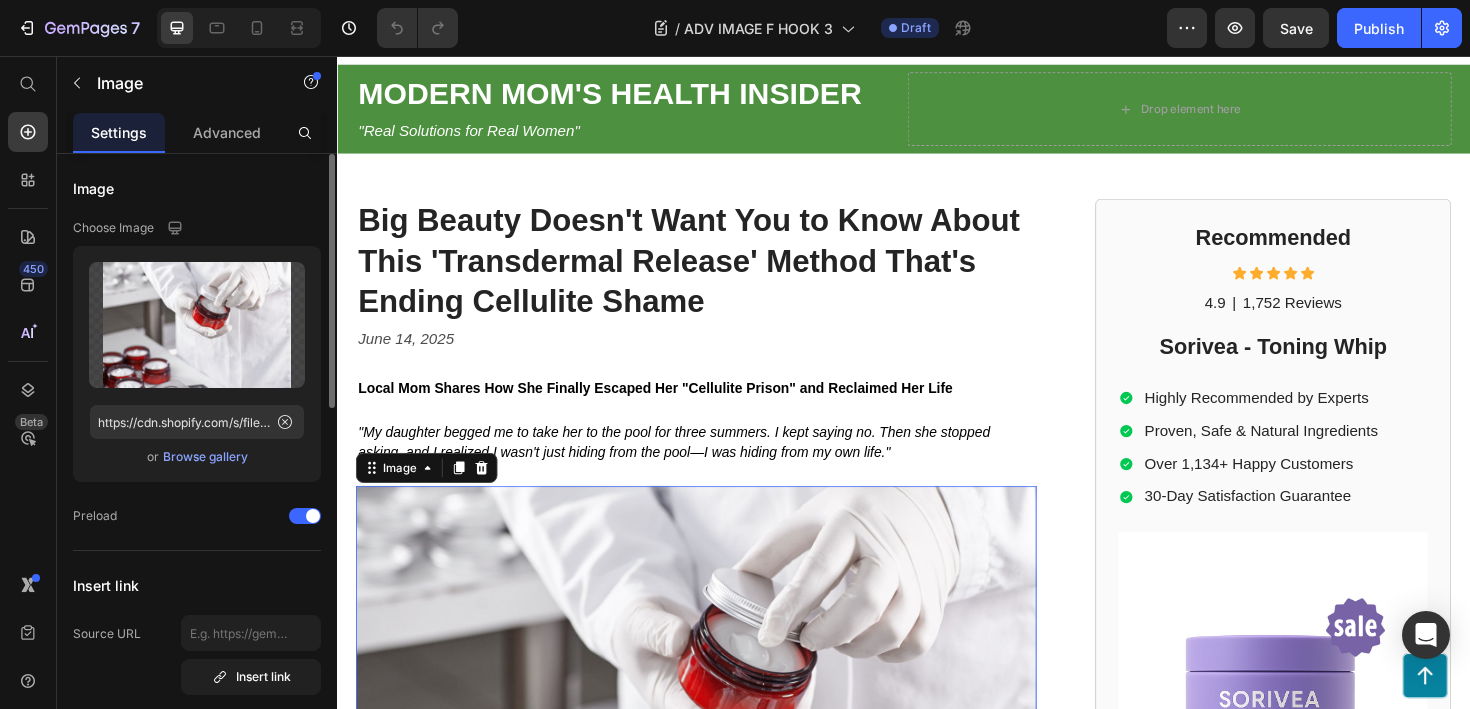 click on "Browse gallery" at bounding box center (205, 457) 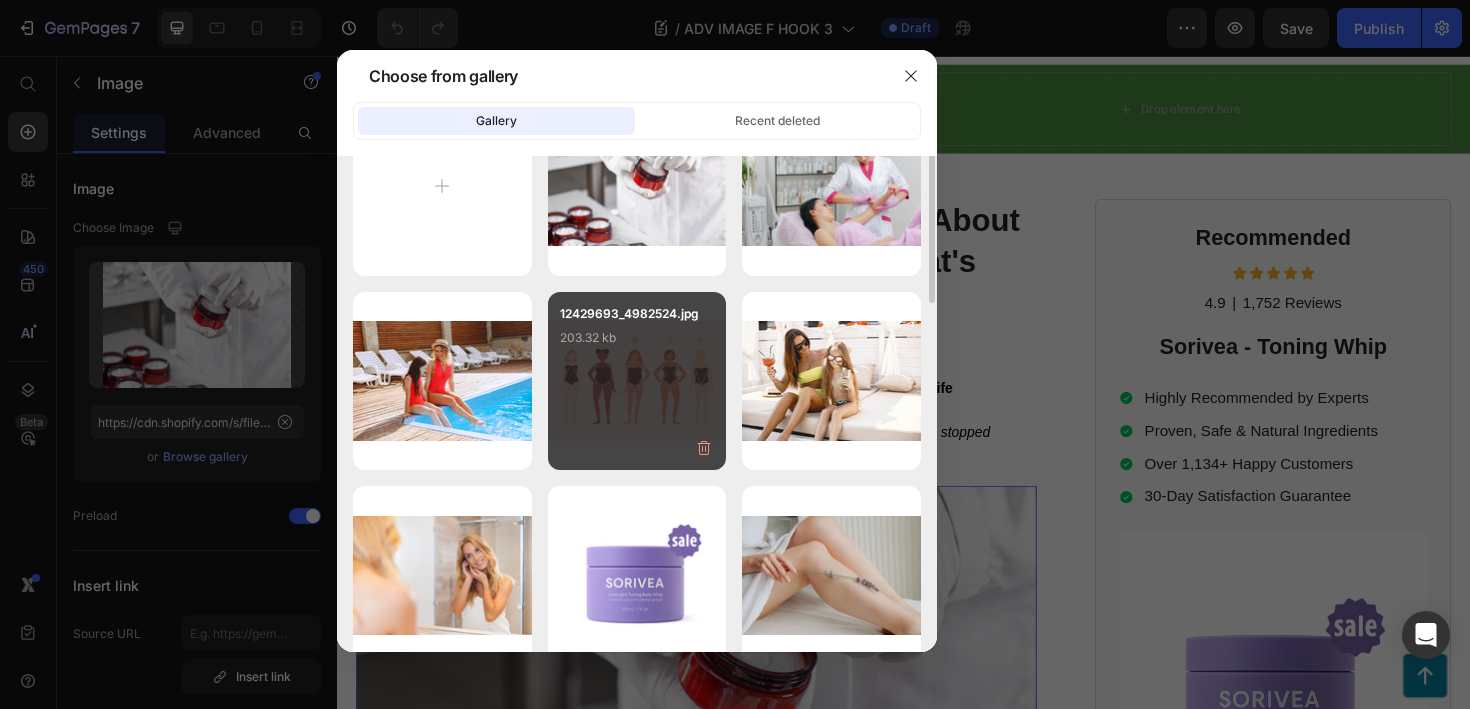 scroll, scrollTop: 0, scrollLeft: 0, axis: both 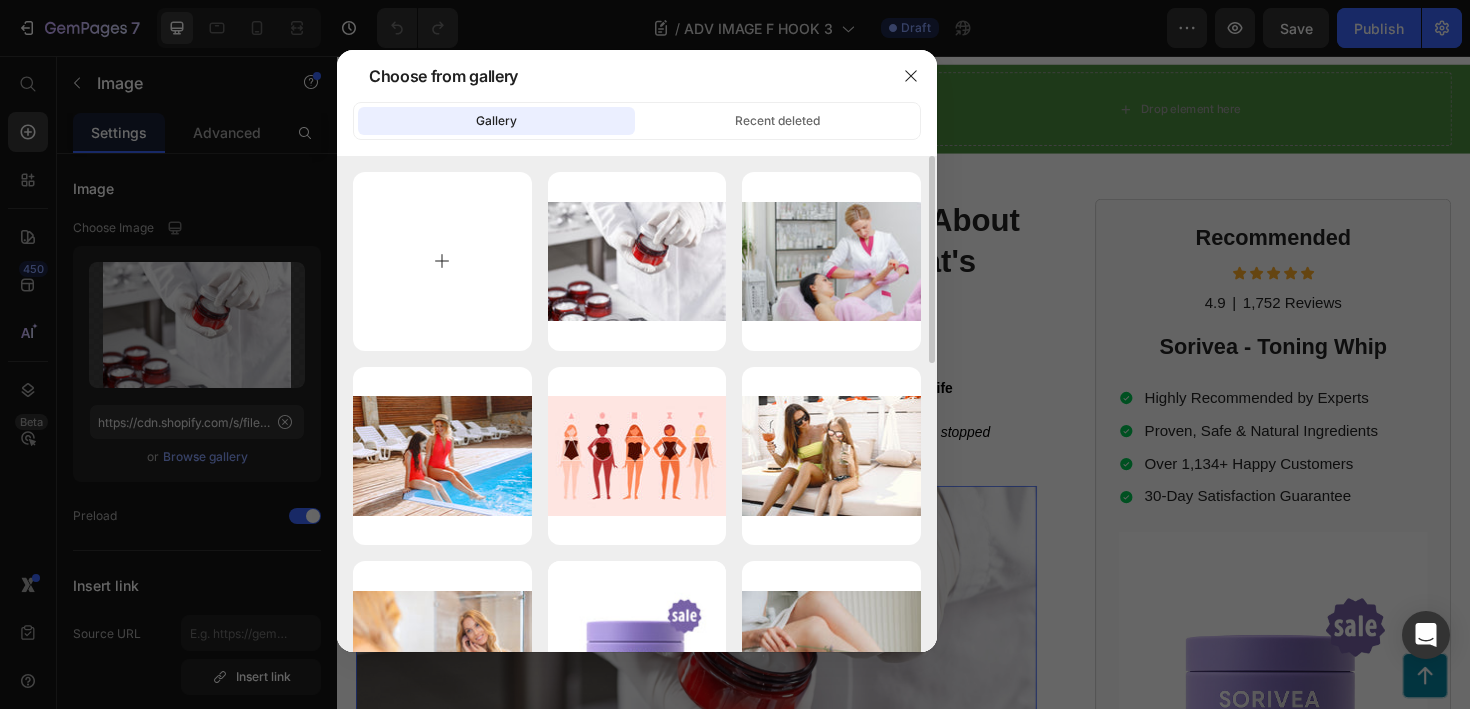 click at bounding box center [442, 261] 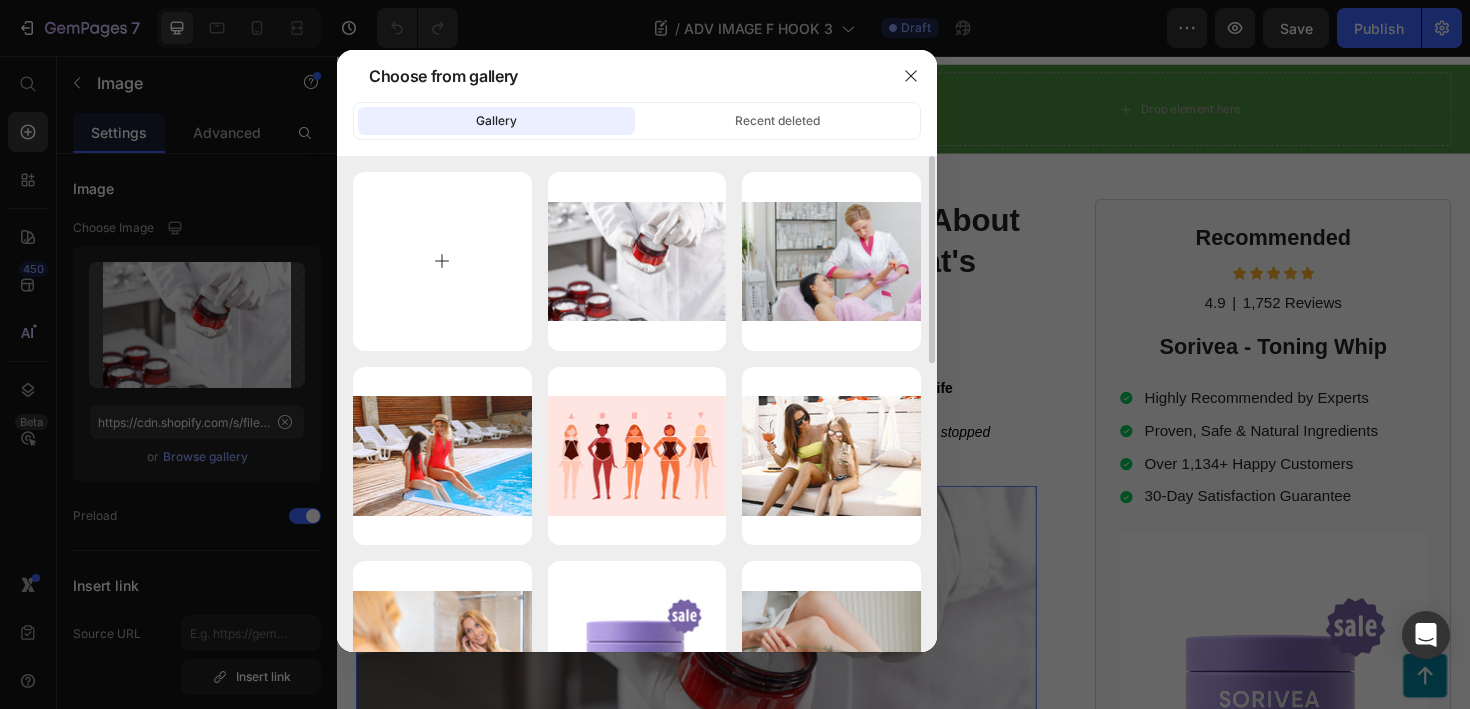 type on "C:\fakepath\2148974359.jpg" 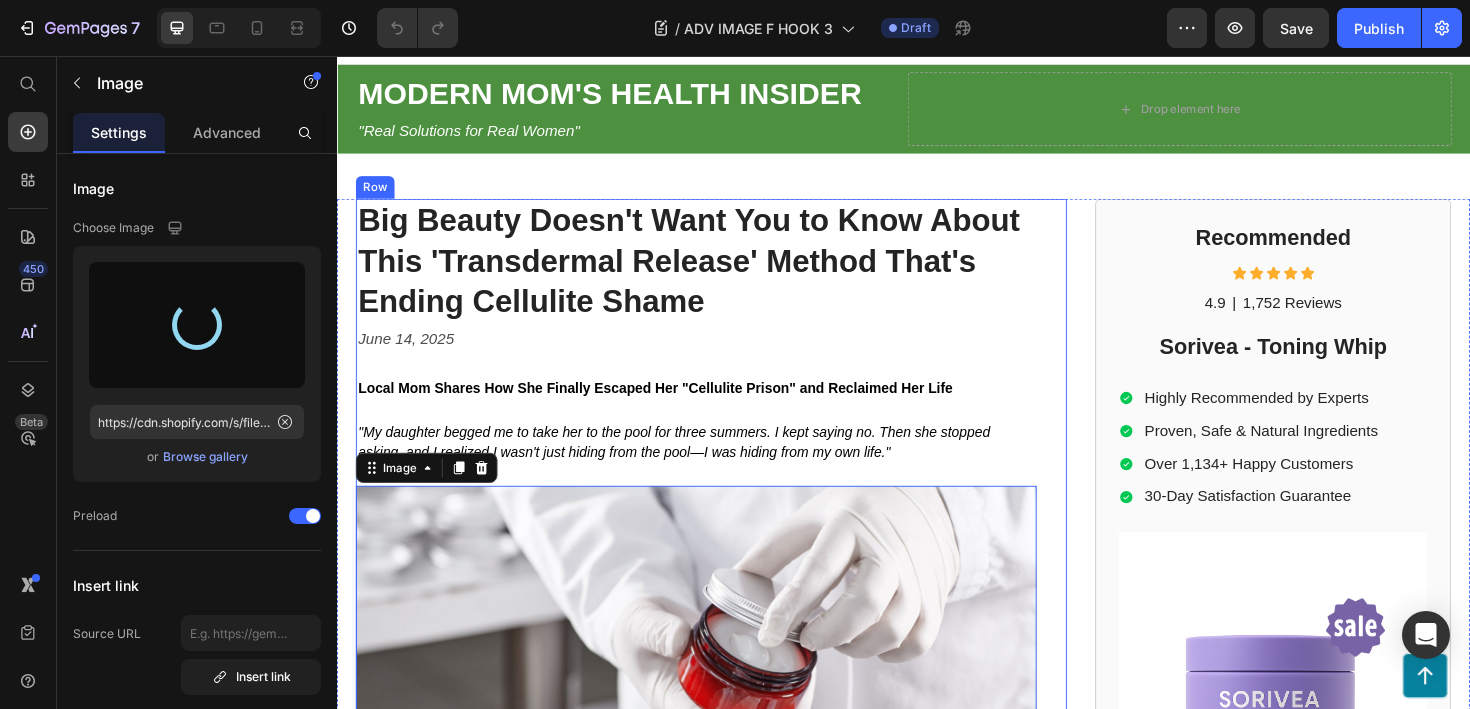 scroll, scrollTop: 0, scrollLeft: 0, axis: both 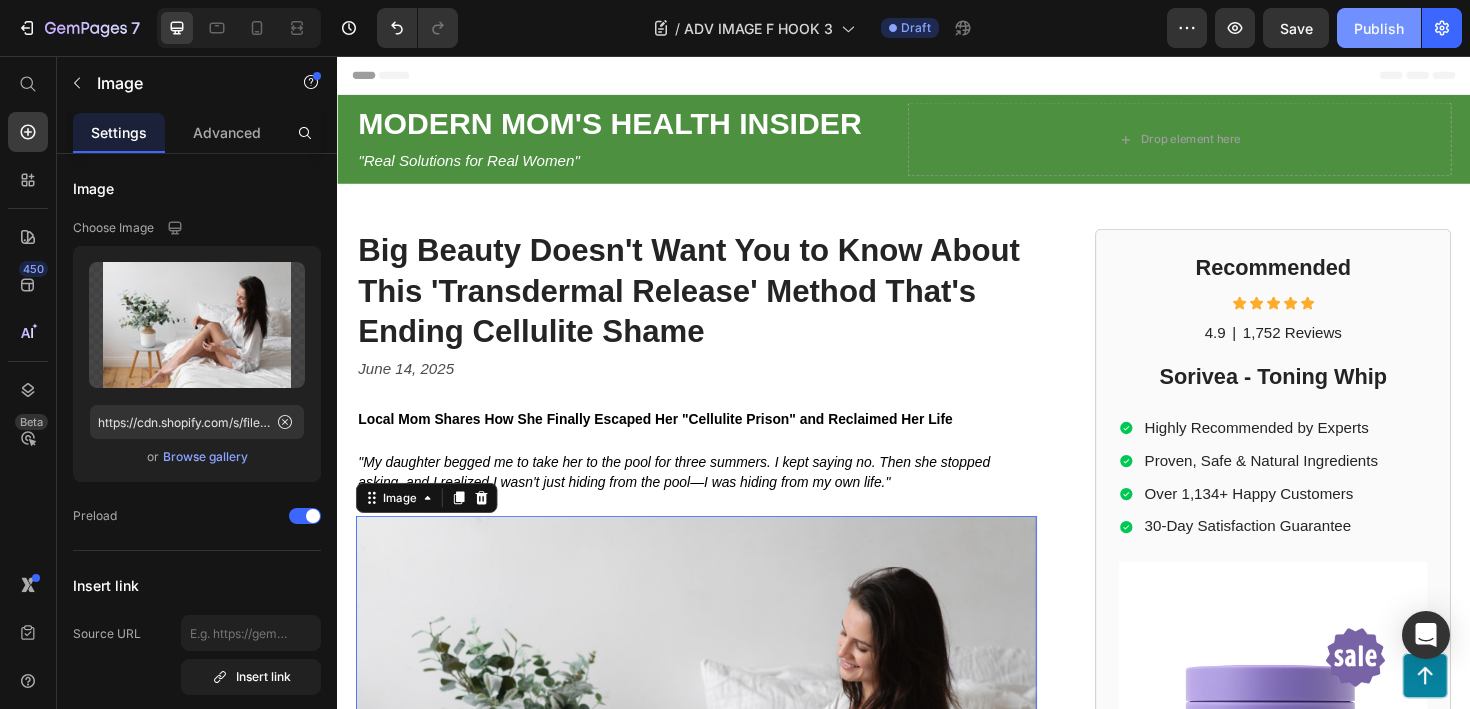 click on "Publish" at bounding box center (1379, 28) 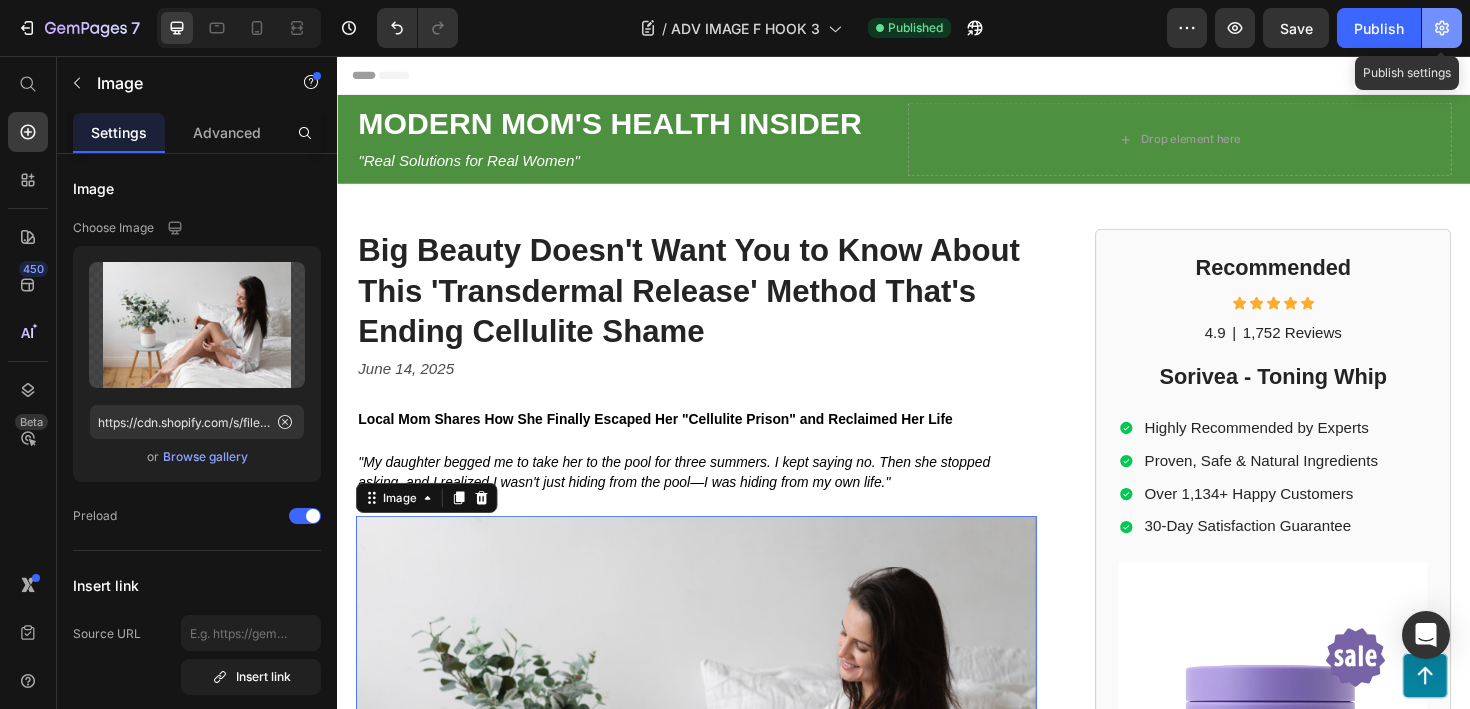 click 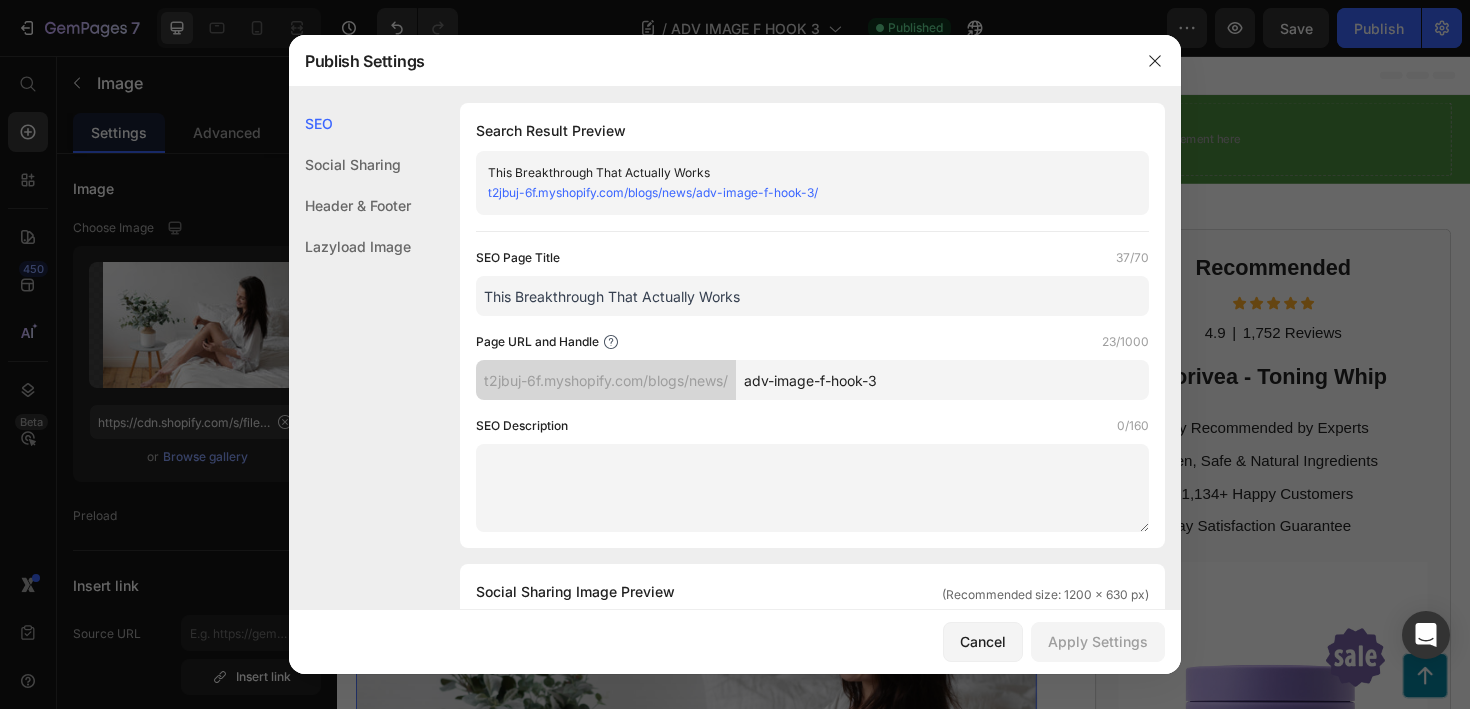 click on "adv-image-f-hook-3" at bounding box center (942, 380) 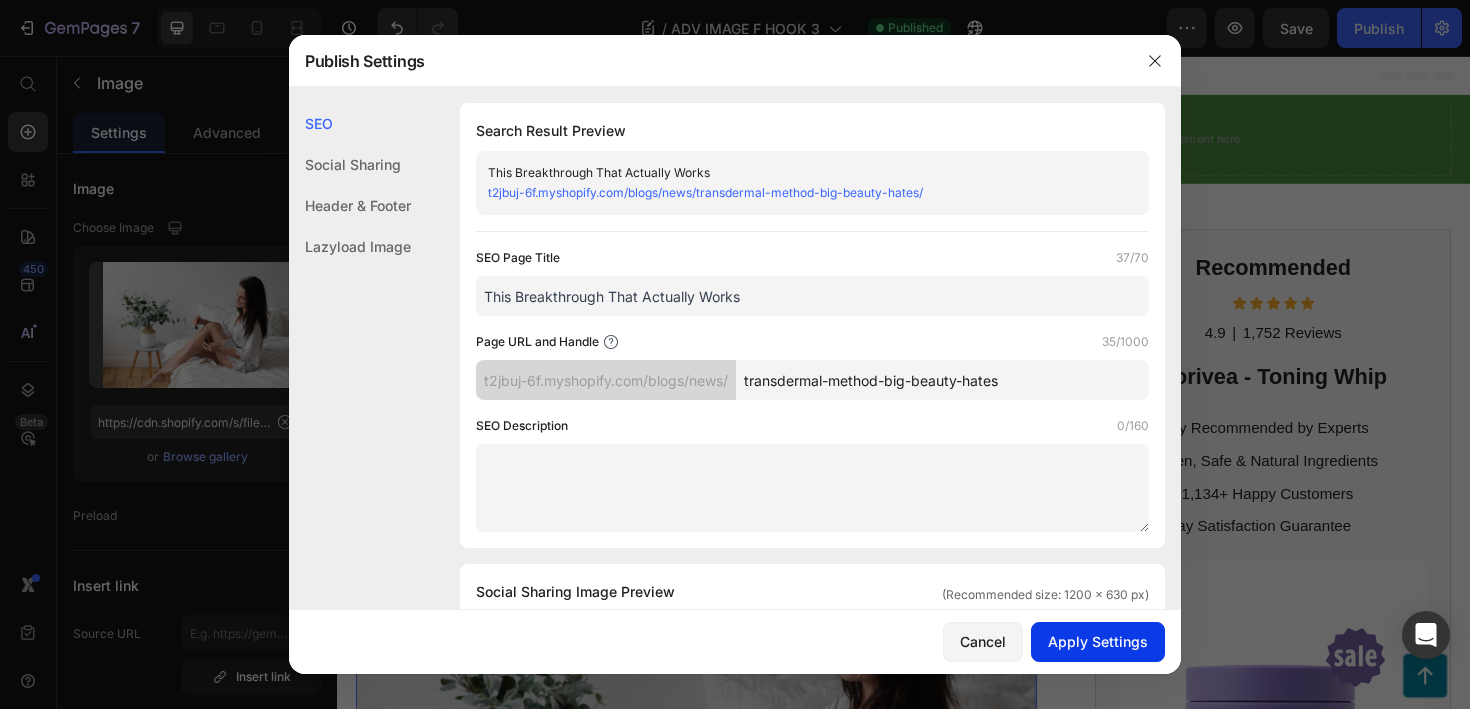 type on "transdermal-method-big-beauty-hates" 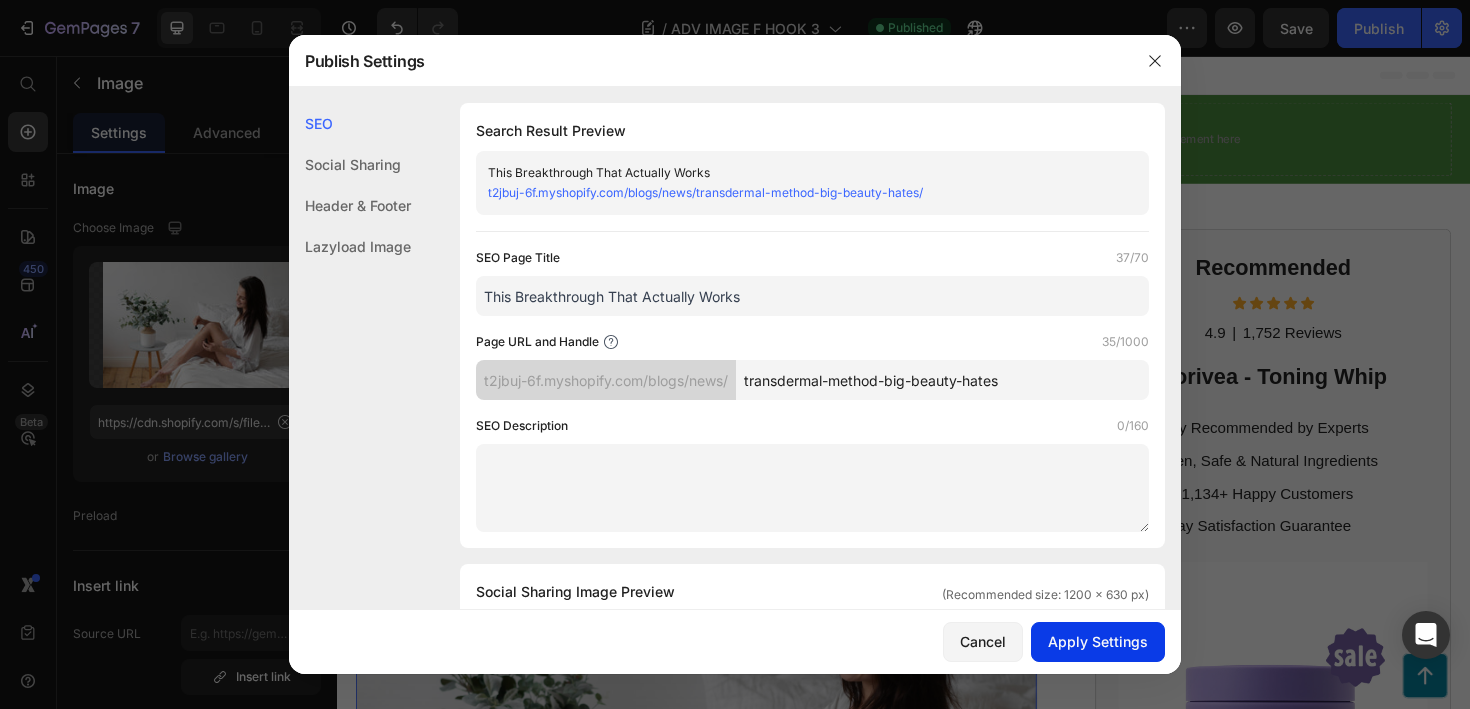 click on "Apply Settings" at bounding box center [1098, 641] 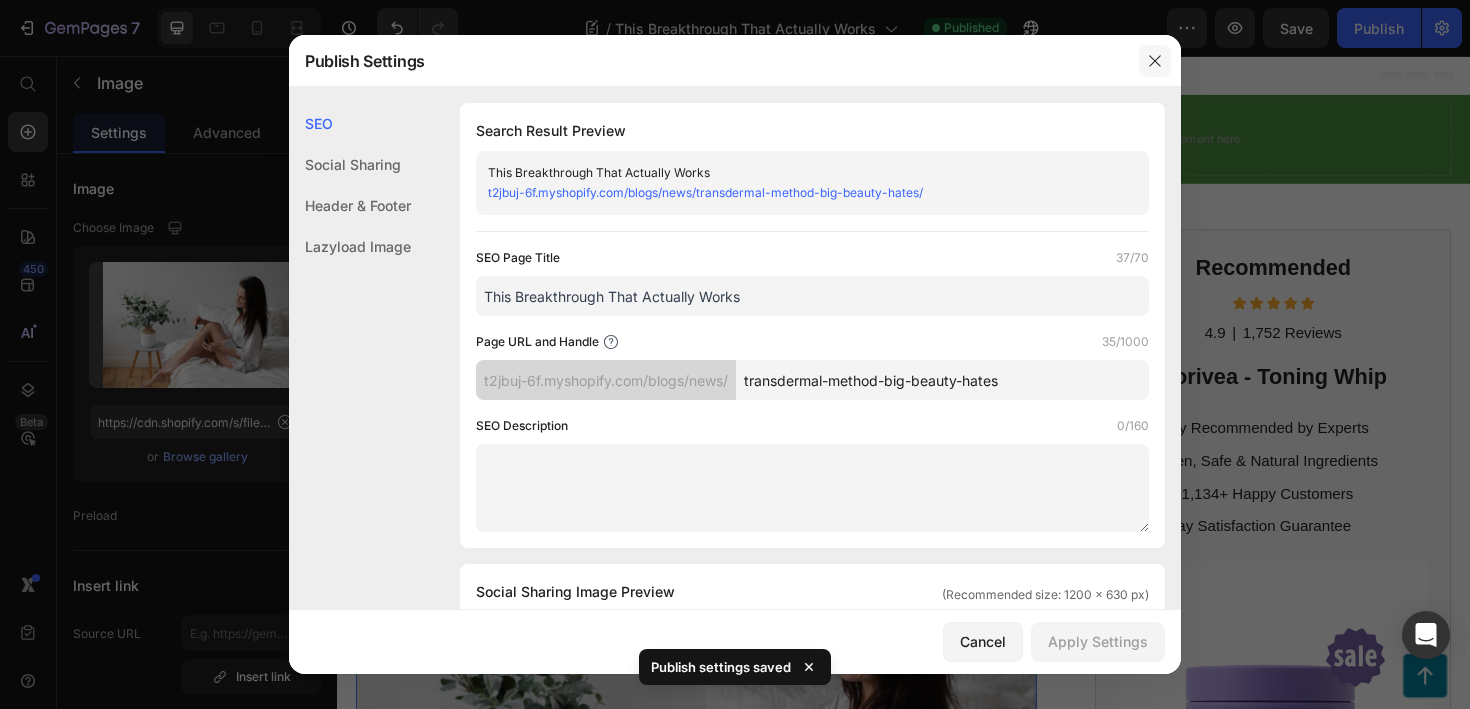 click 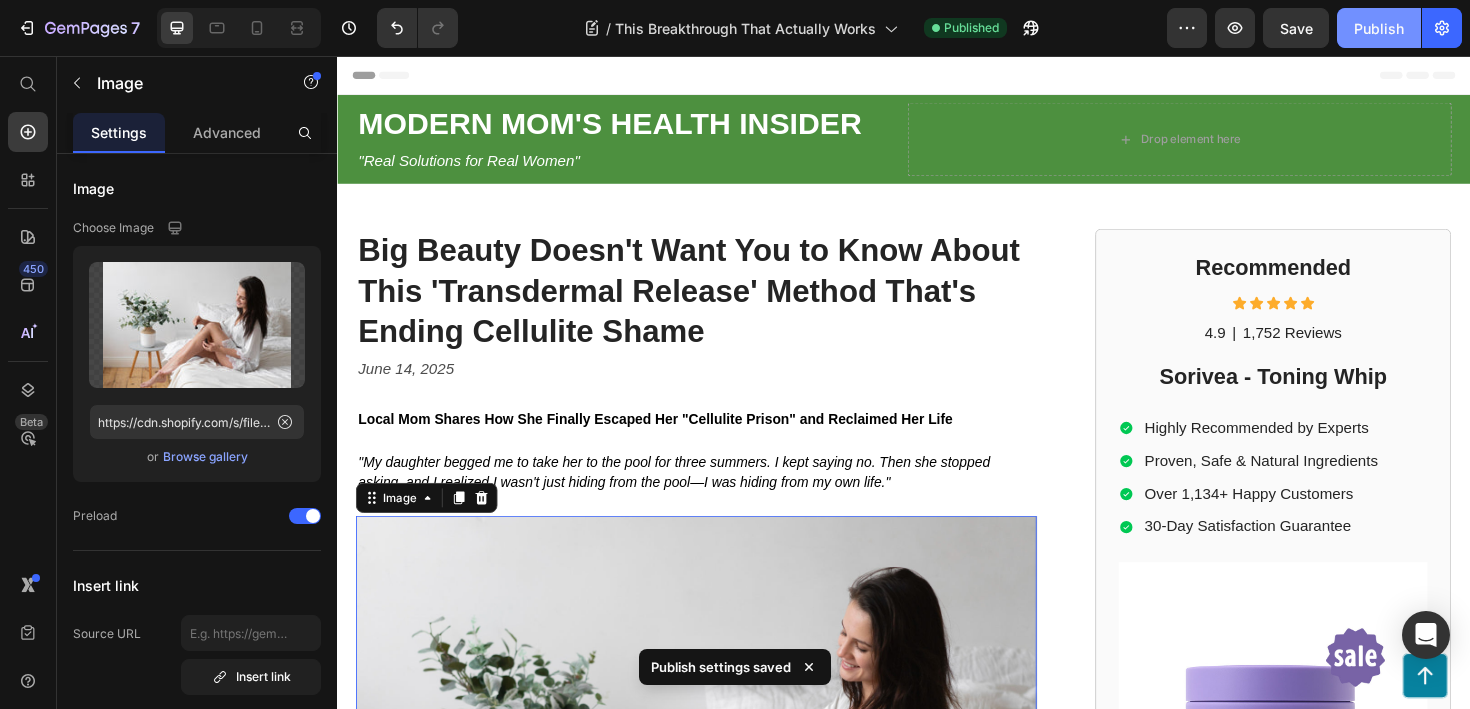 click on "Publish" 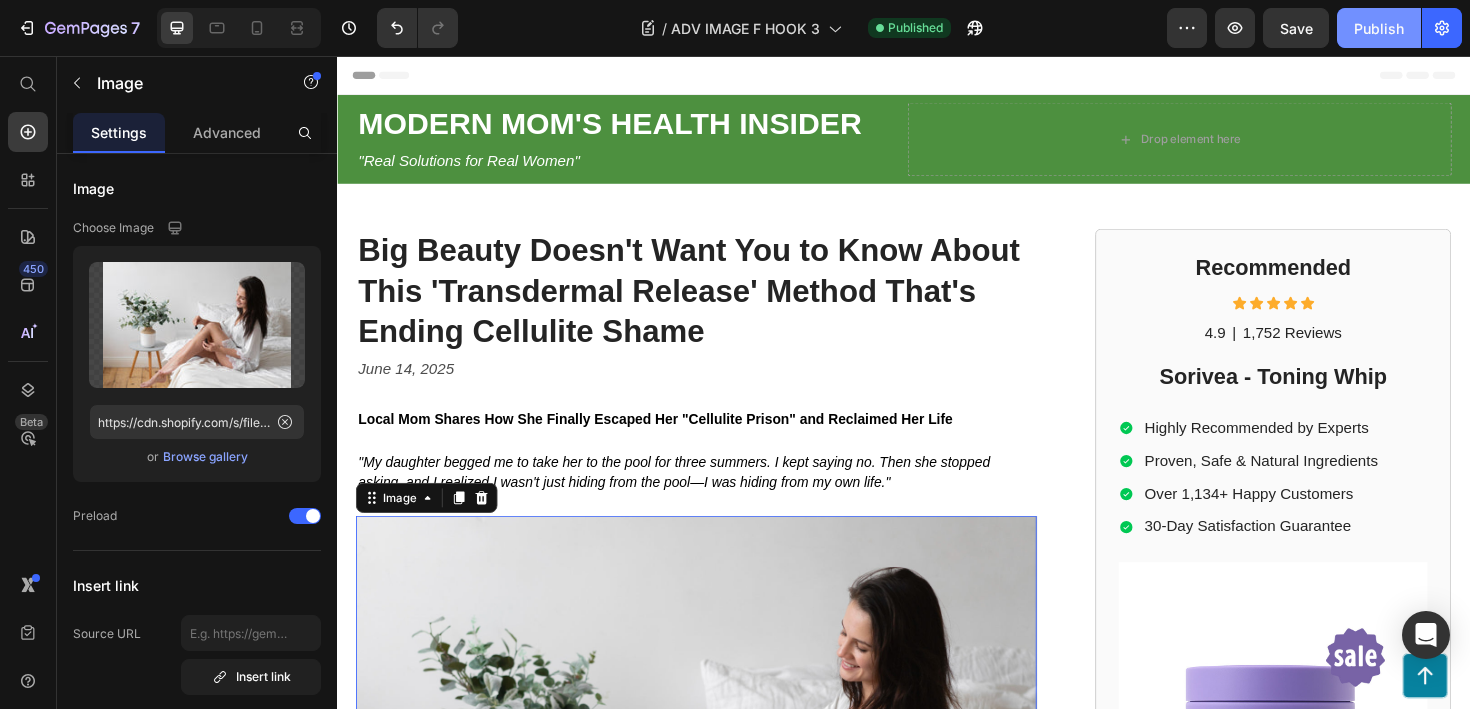 click on "Publish" at bounding box center [1379, 28] 